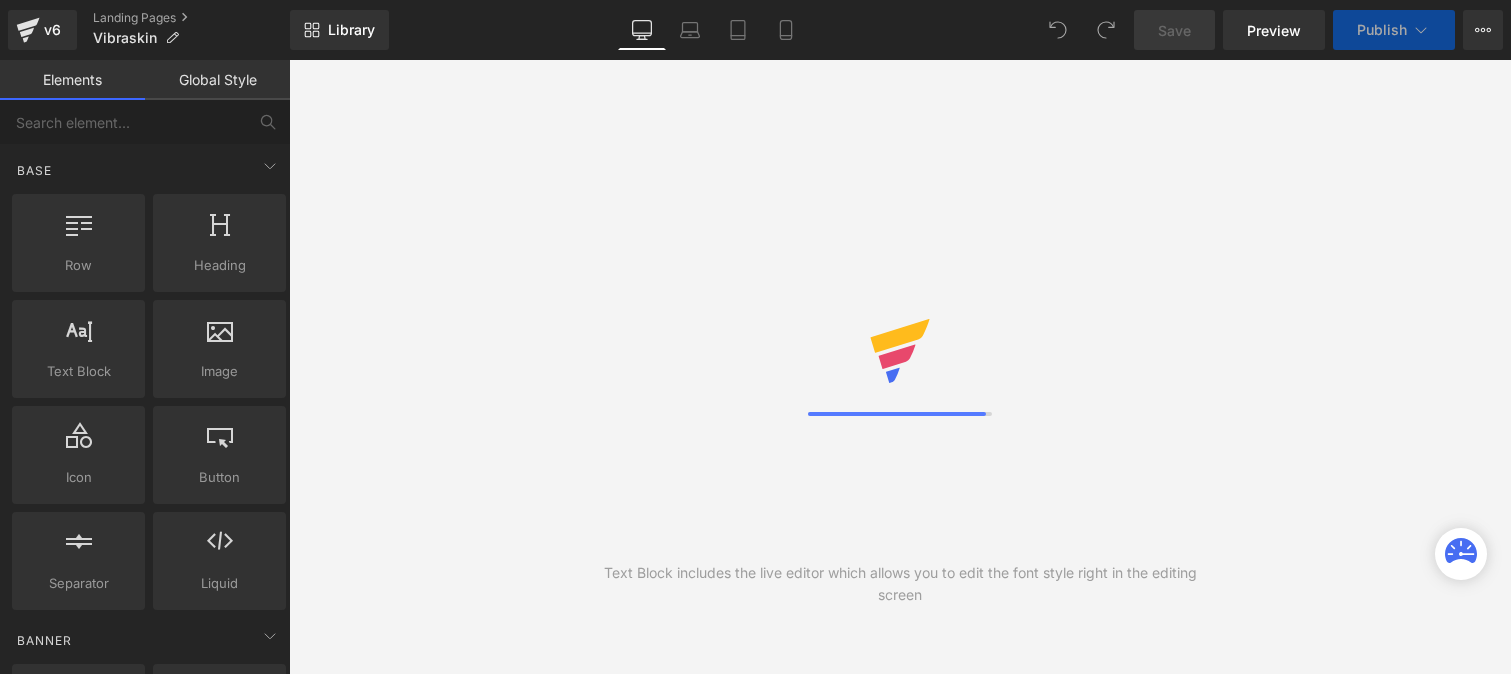 scroll, scrollTop: 0, scrollLeft: 0, axis: both 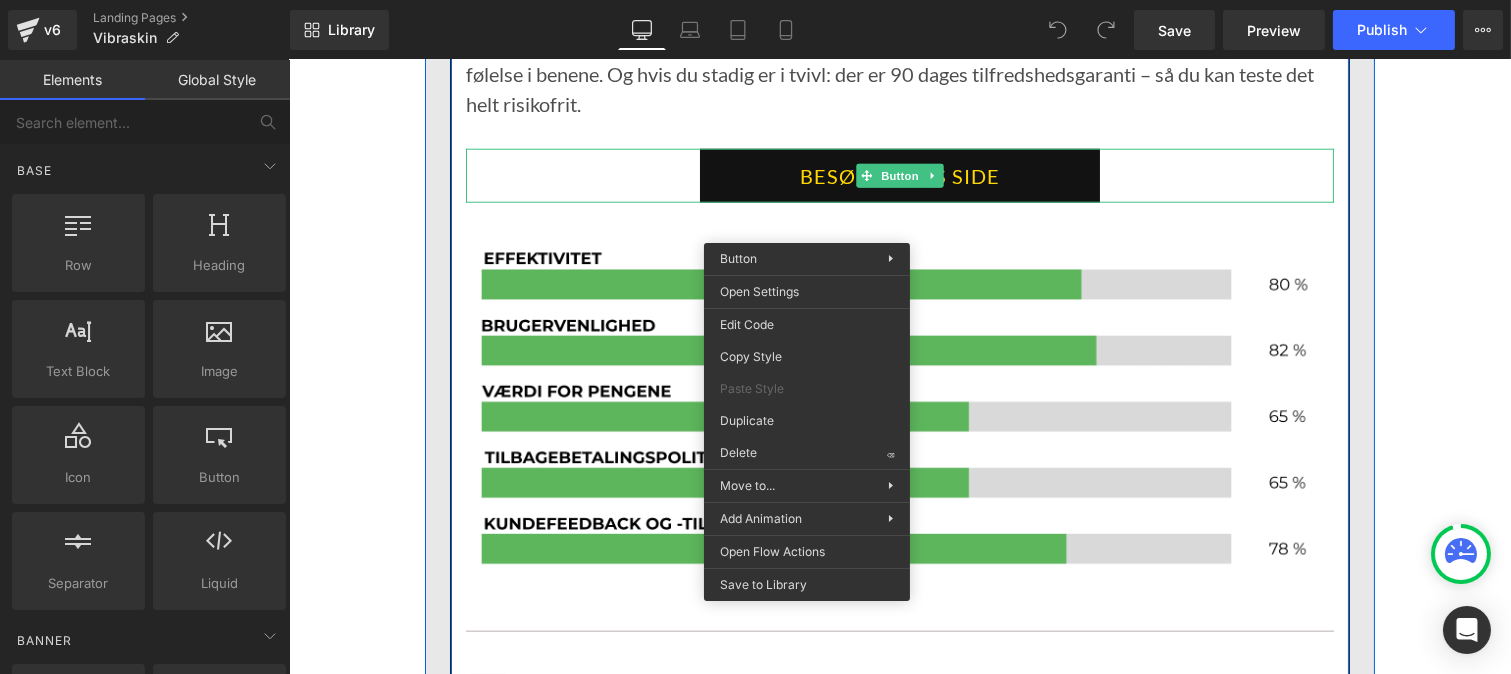 click on "BESØG VORES SIDE" at bounding box center (899, 176) 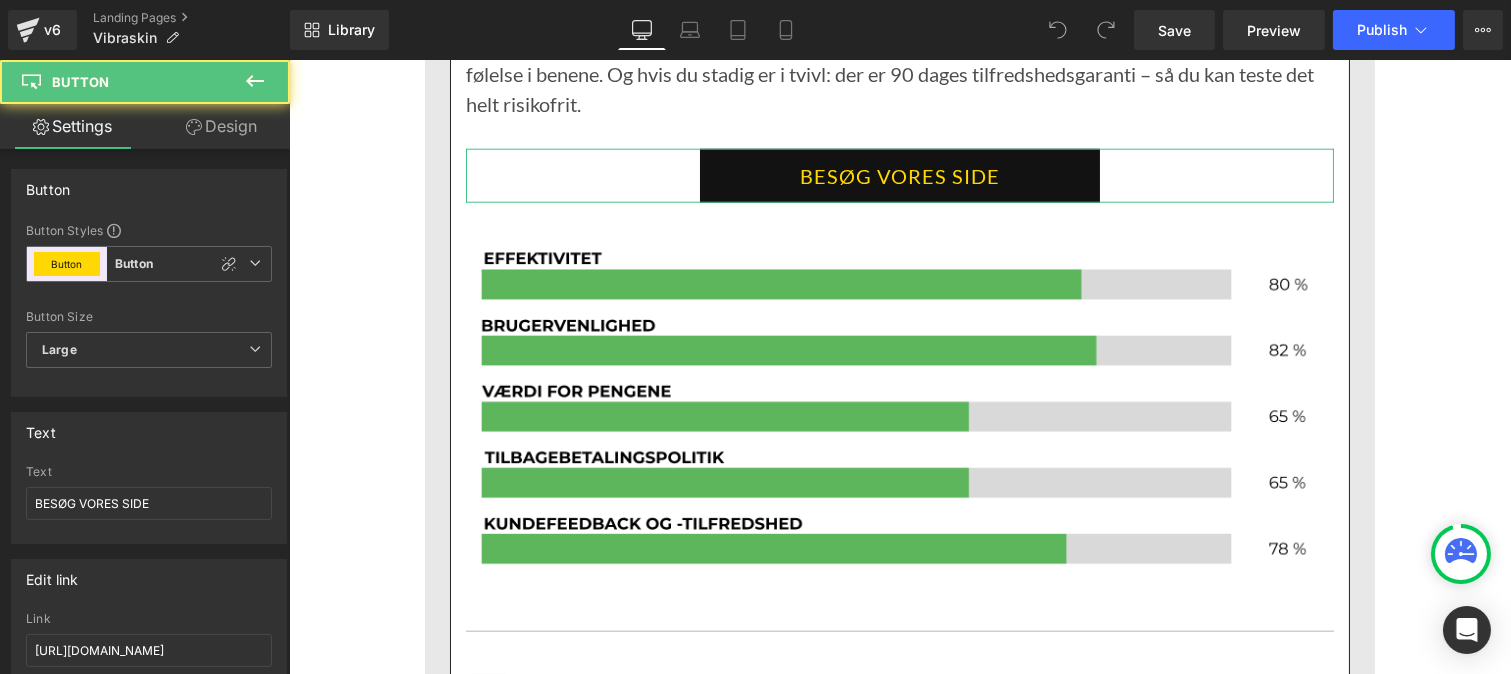 scroll, scrollTop: 136, scrollLeft: 0, axis: vertical 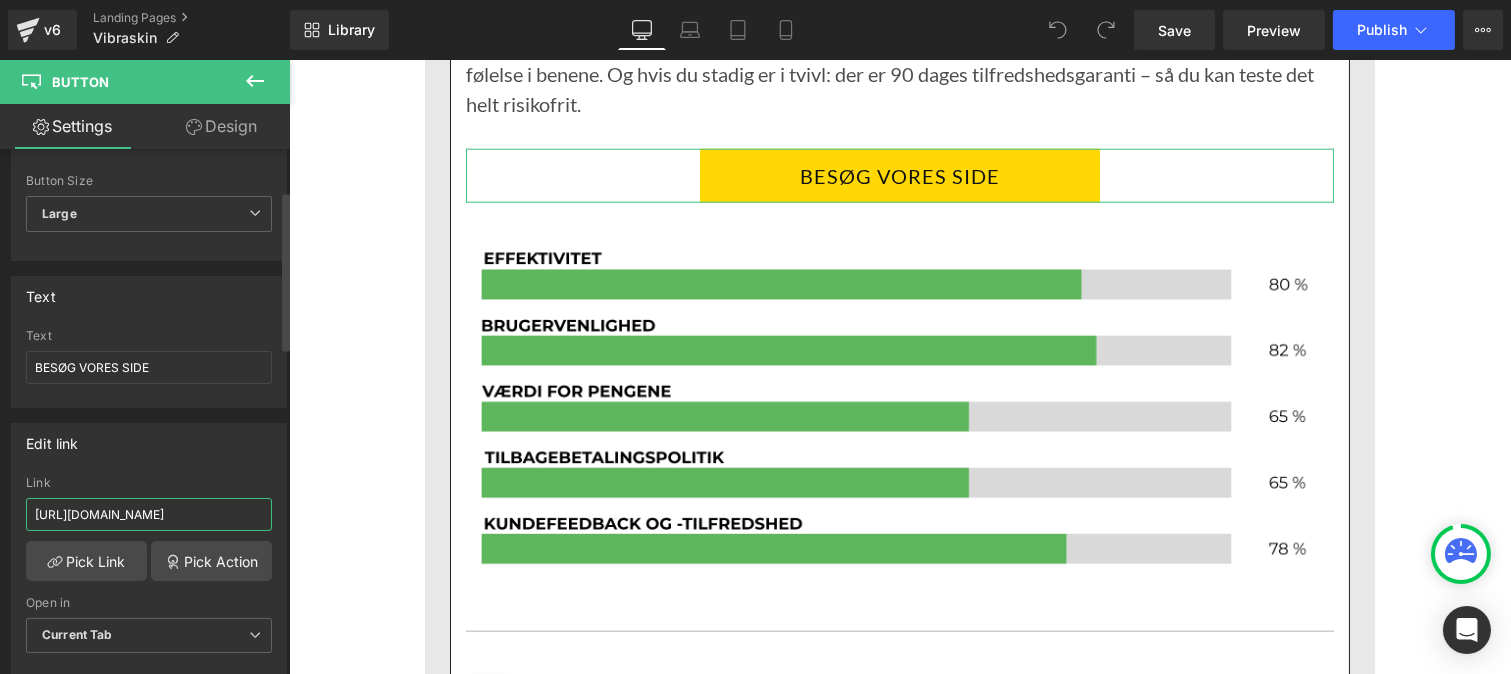 click on "[URL][DOMAIN_NAME]" at bounding box center (149, 514) 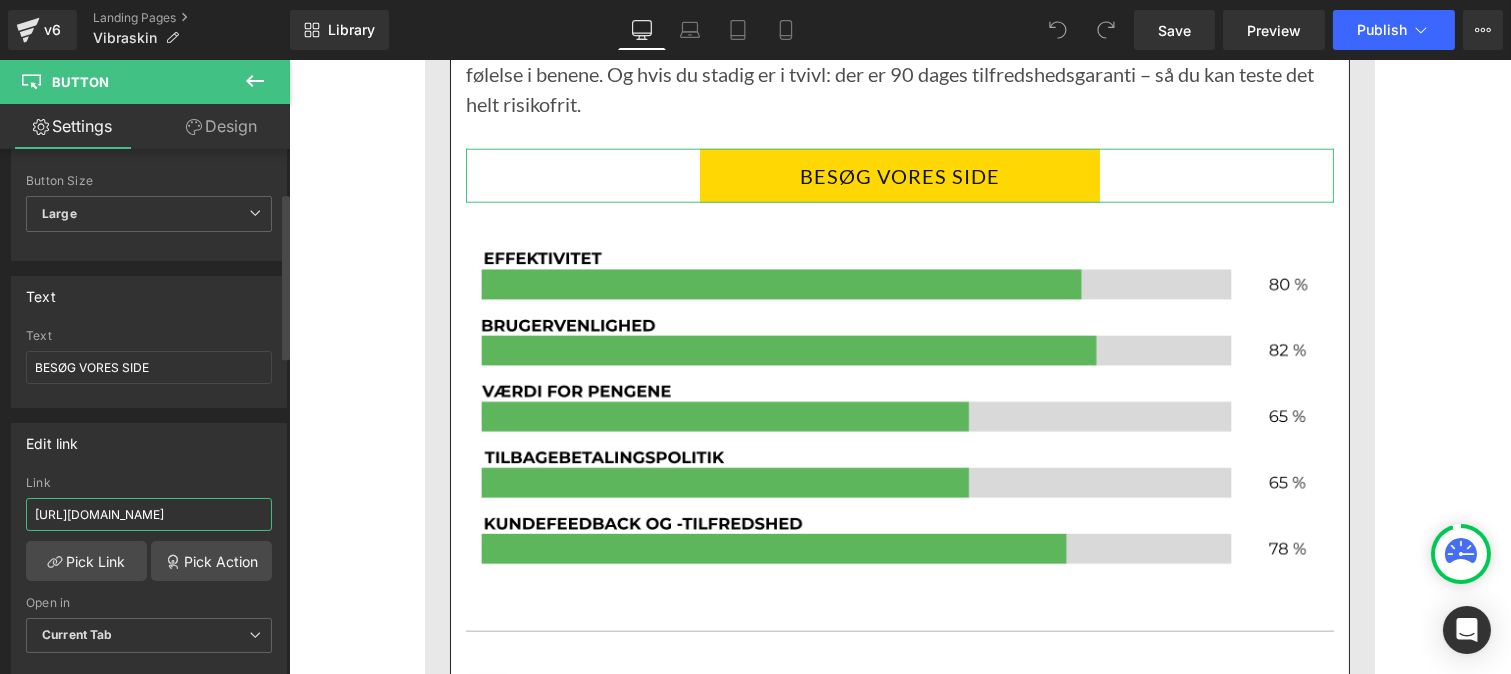 paste on "[DOMAIN_NAME][URL]" 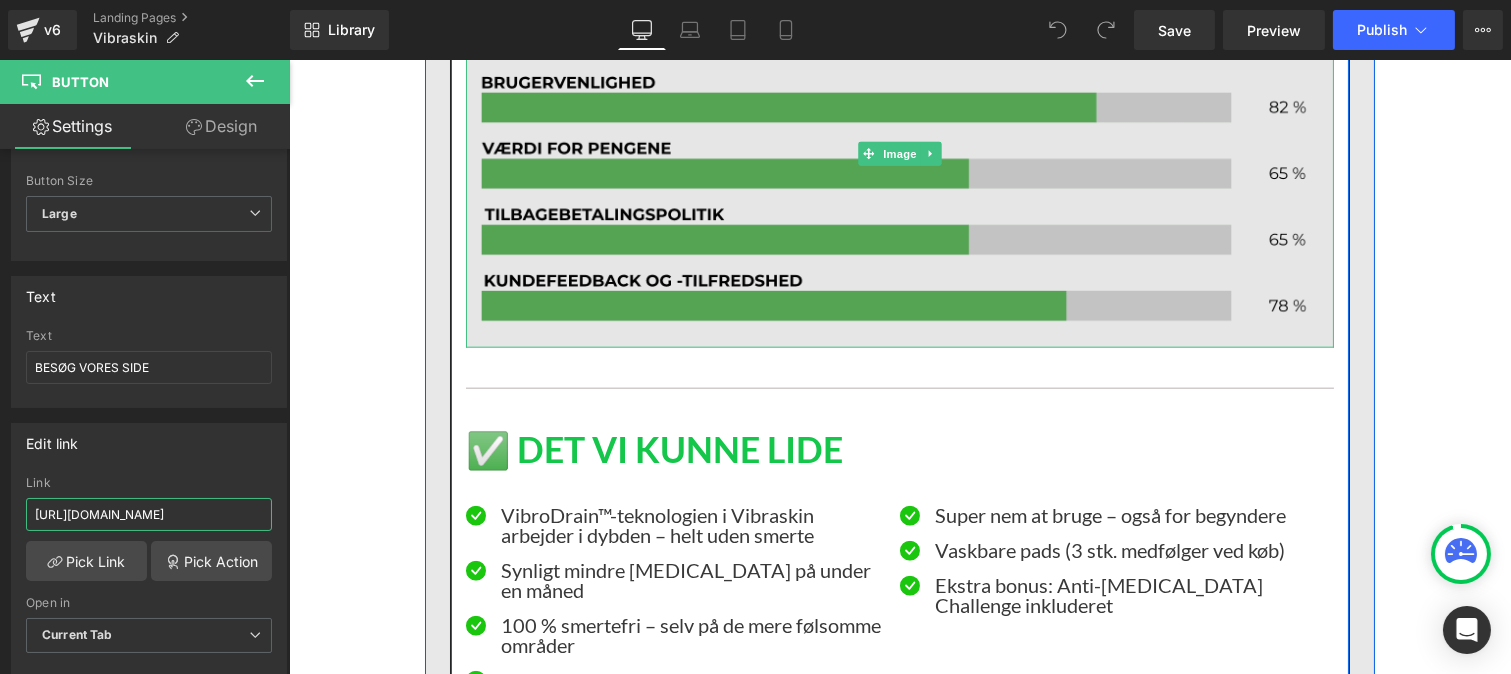 scroll, scrollTop: 4166, scrollLeft: 0, axis: vertical 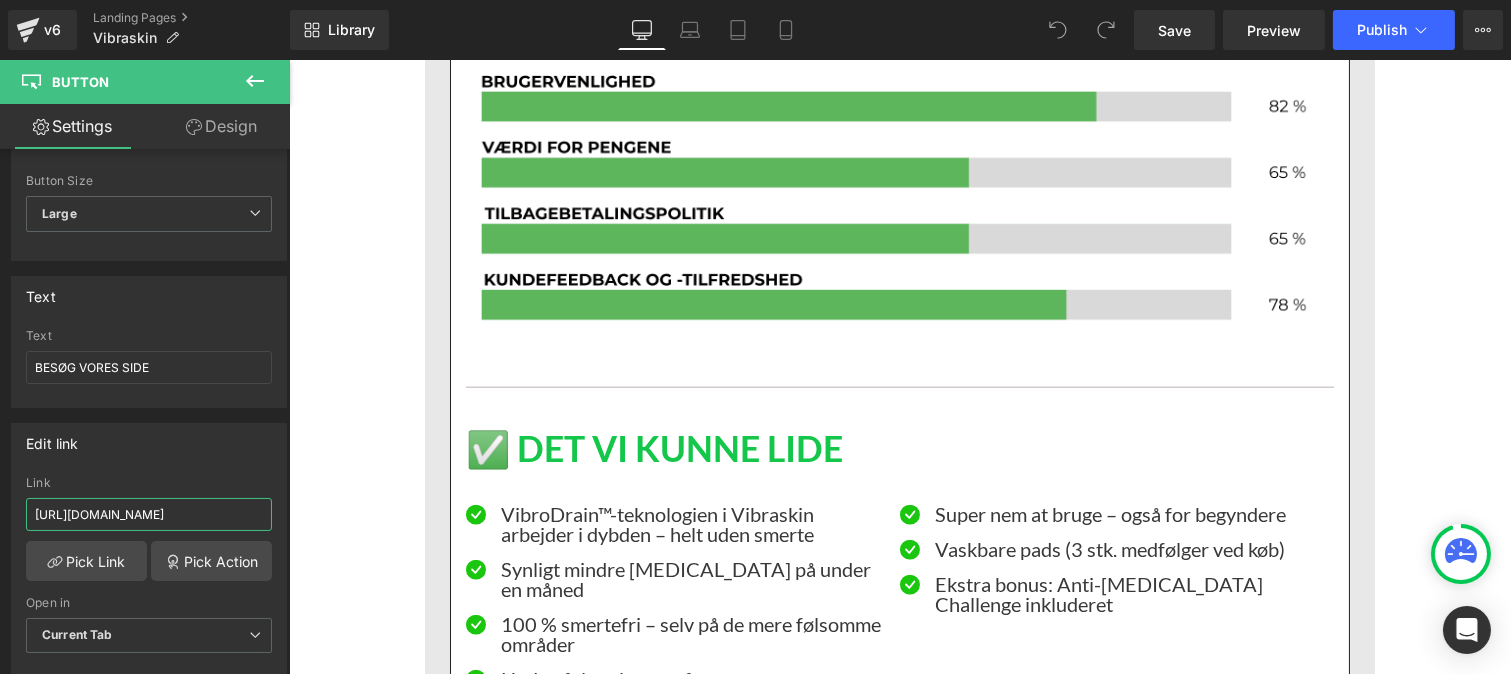 type on "[URL][DOMAIN_NAME]" 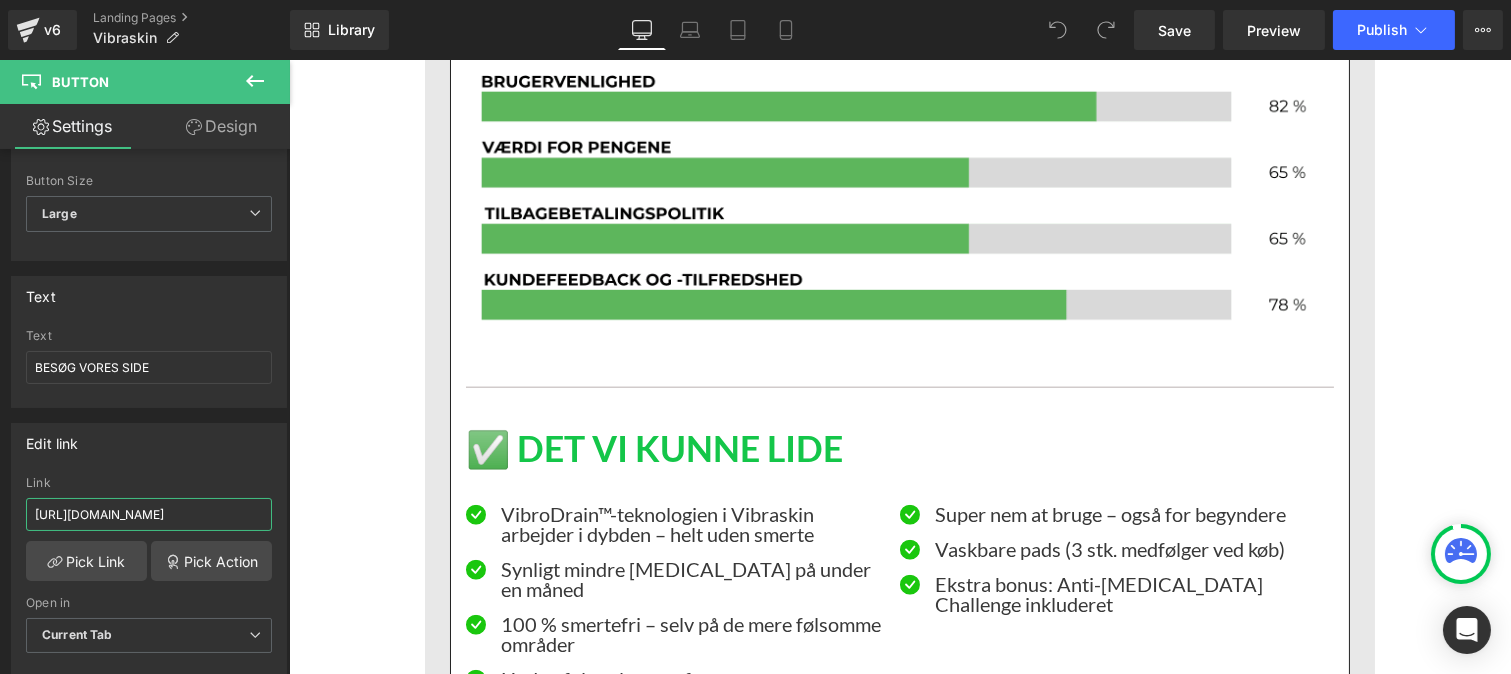 scroll, scrollTop: 0, scrollLeft: 0, axis: both 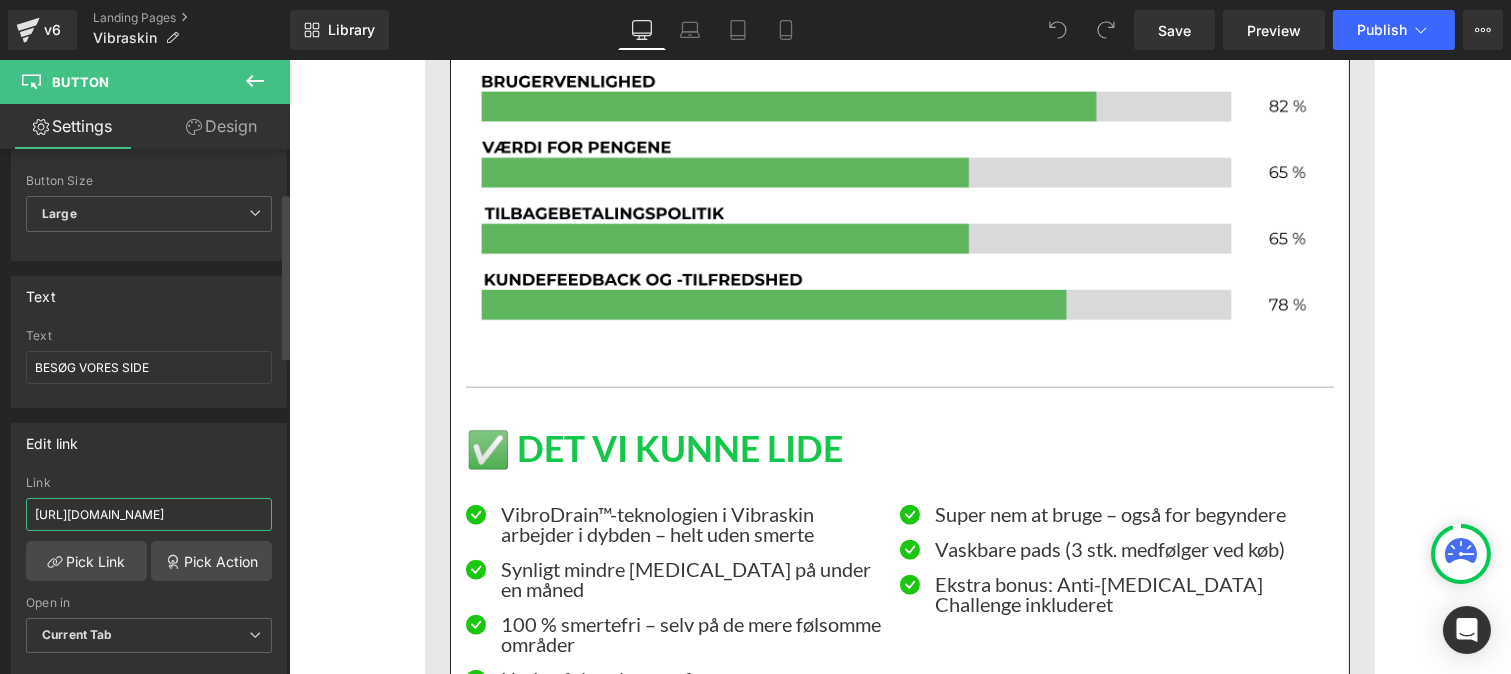 click on "[URL][DOMAIN_NAME]" at bounding box center (149, 514) 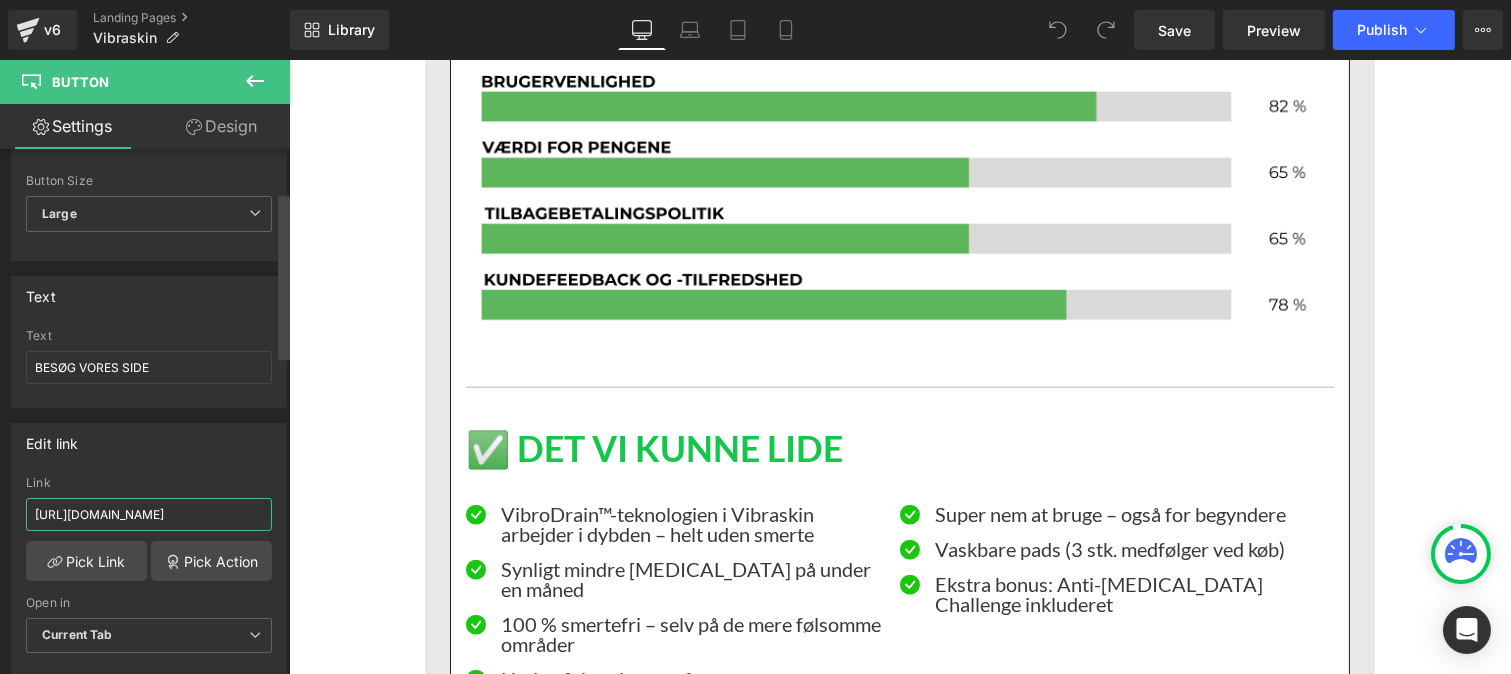 scroll, scrollTop: 0, scrollLeft: 136, axis: horizontal 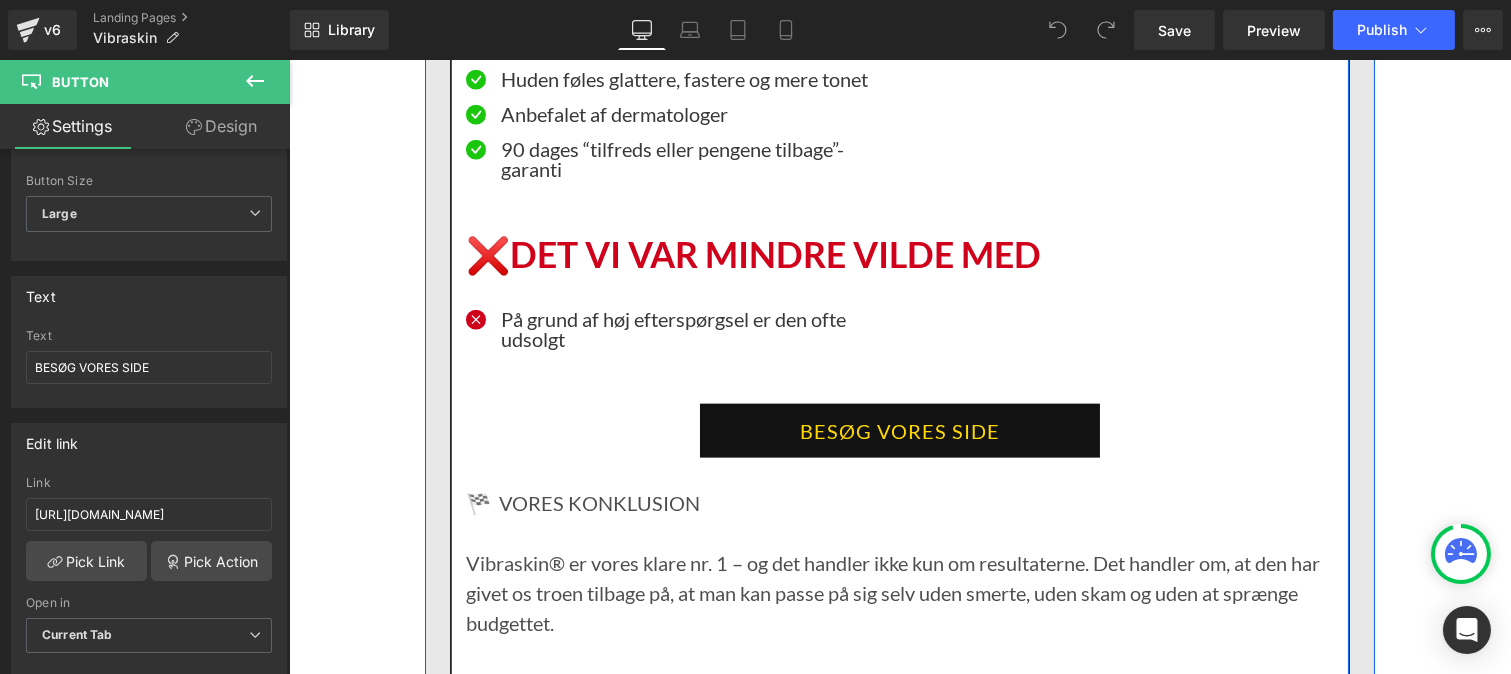 click on "BESØG VORES SIDE" at bounding box center [899, 431] 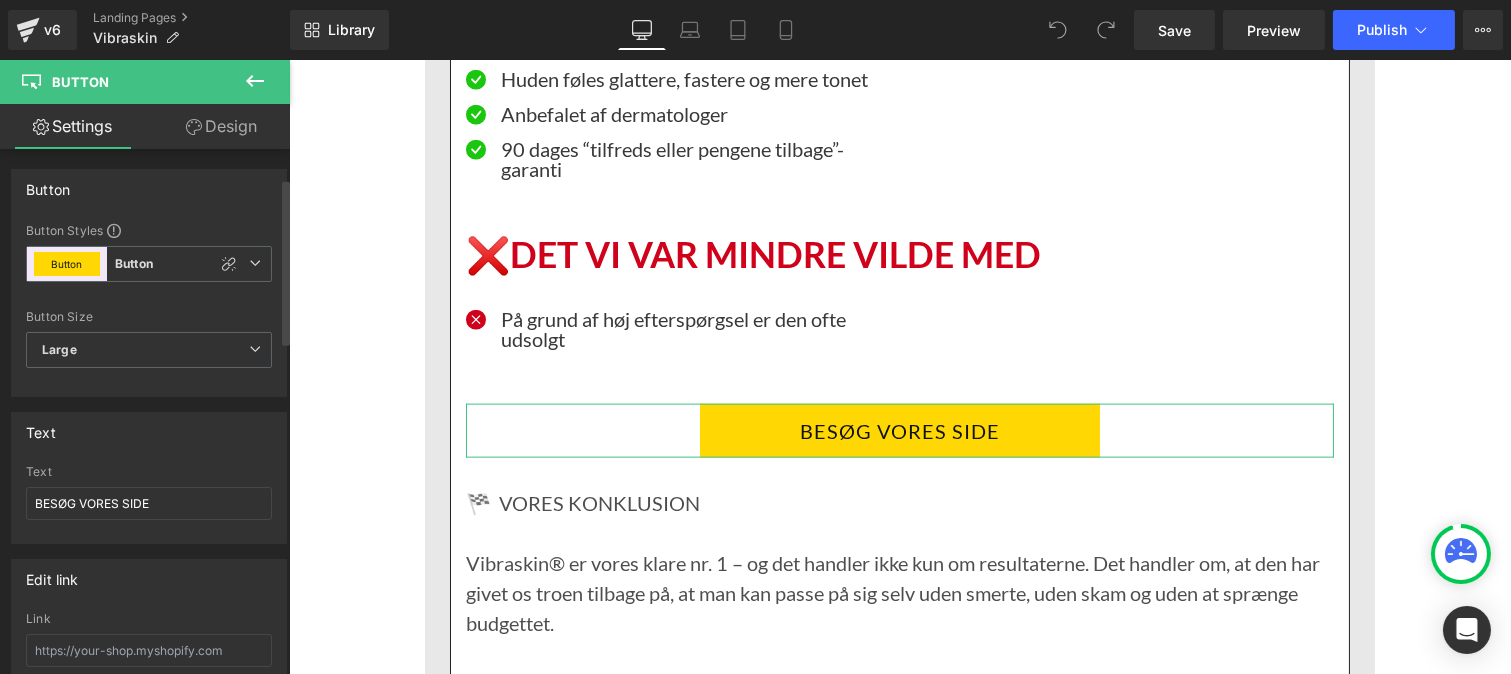 scroll, scrollTop: 104, scrollLeft: 0, axis: vertical 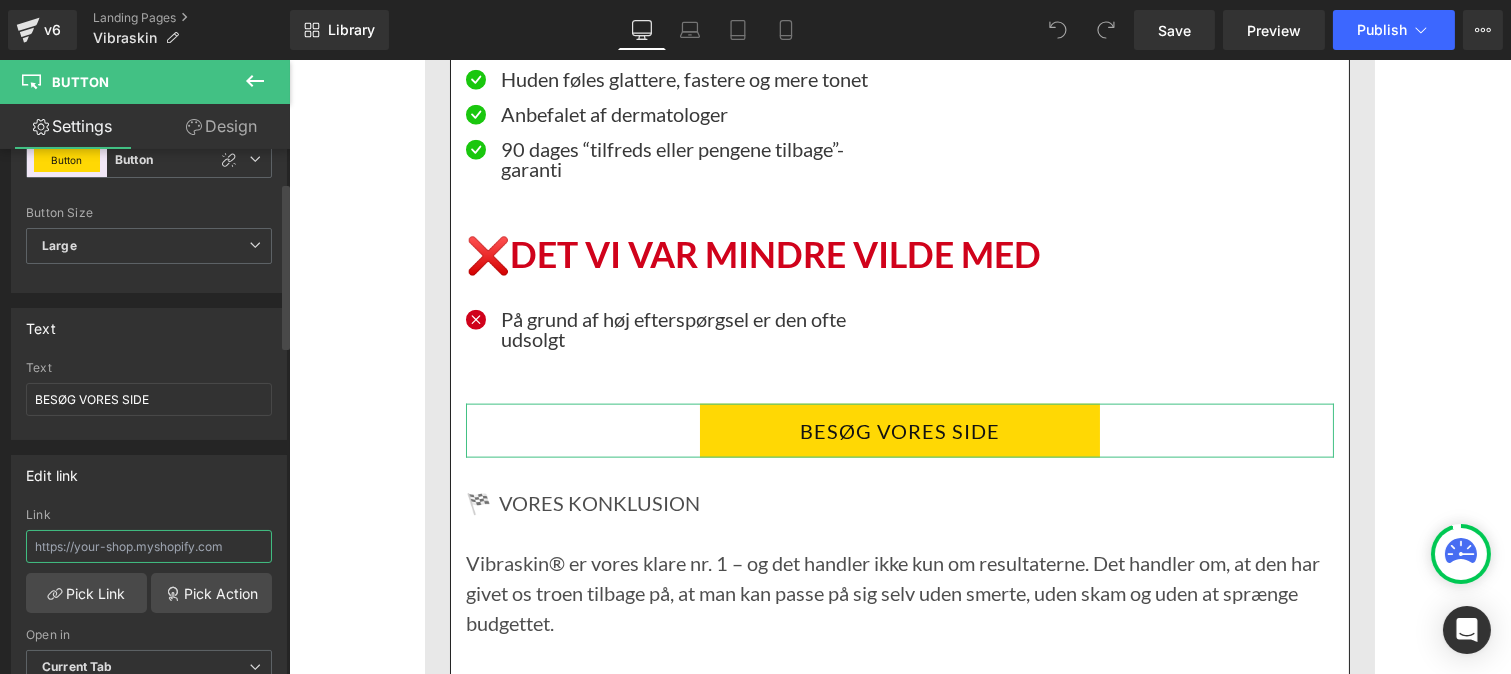 click at bounding box center [149, 546] 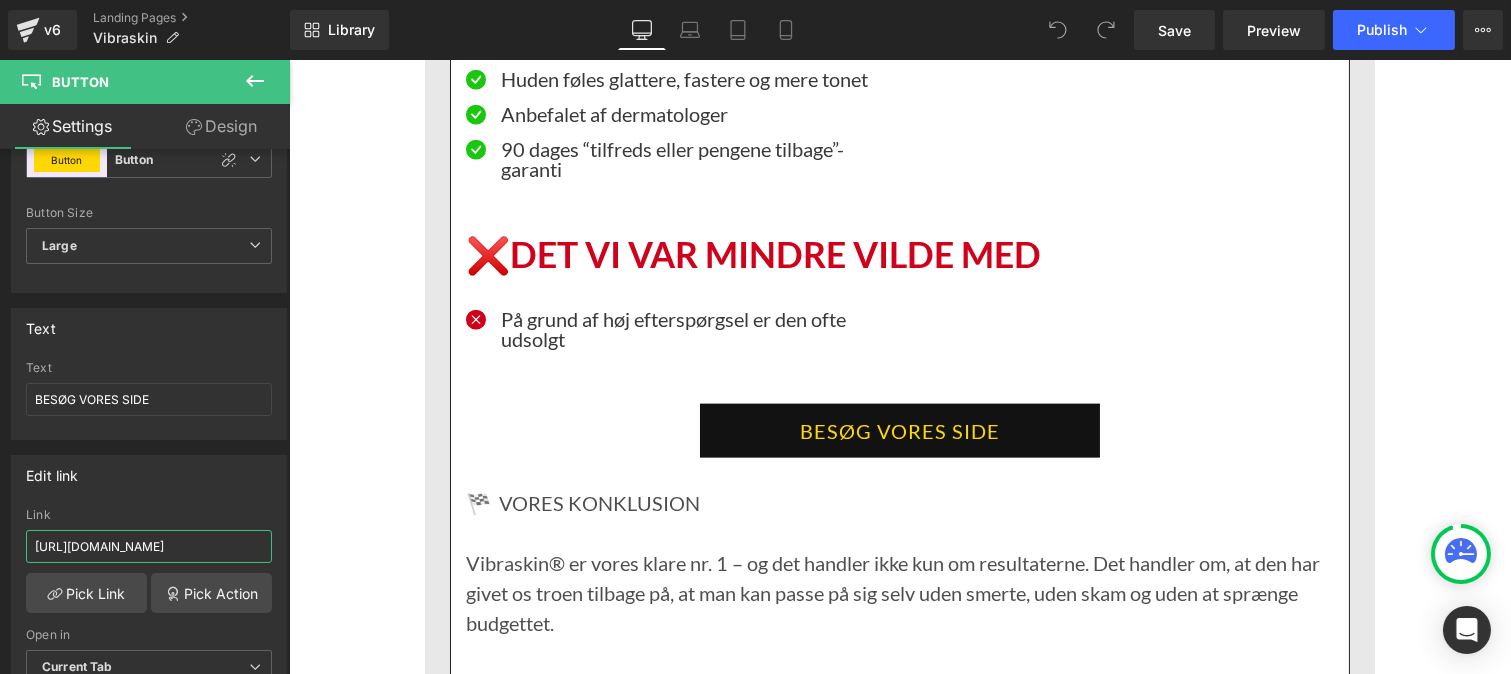 scroll, scrollTop: 0, scrollLeft: 136, axis: horizontal 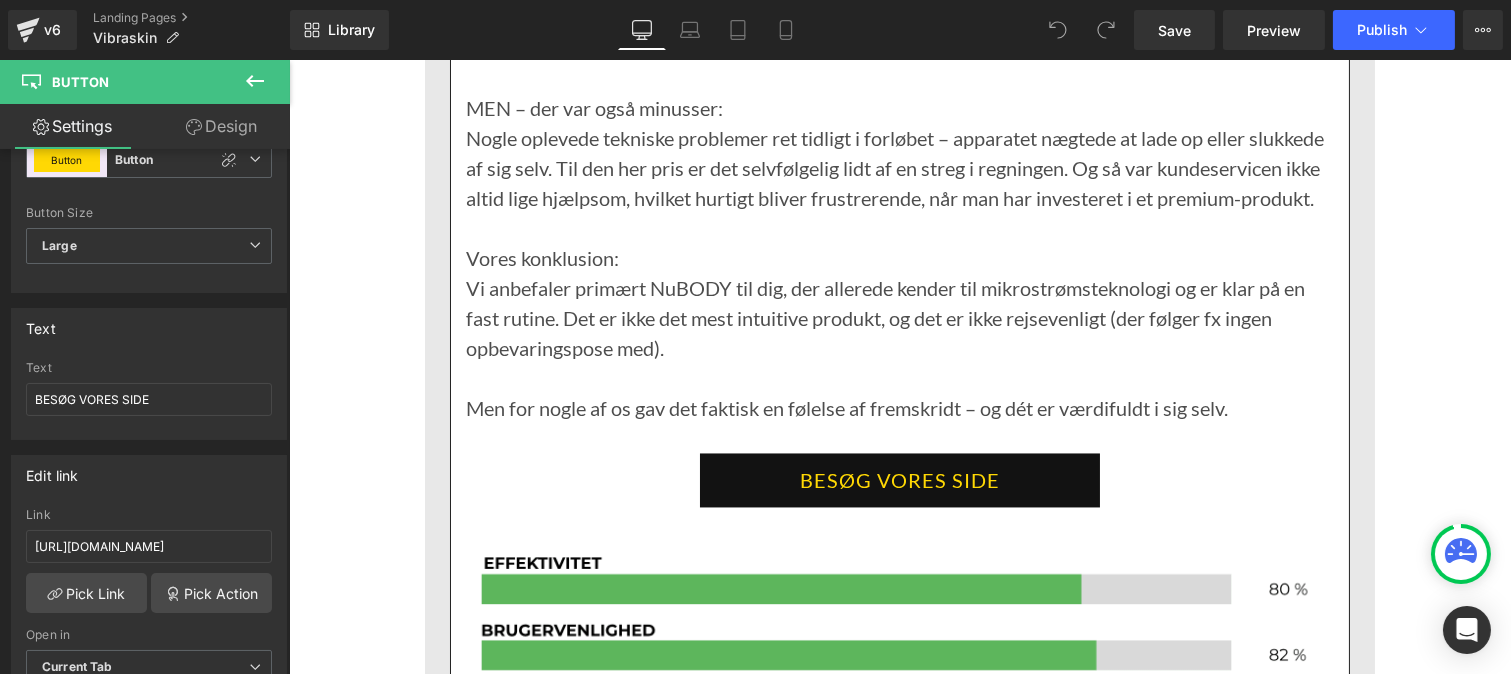 click on "BESØG VORES SIDE" at bounding box center (899, 480) 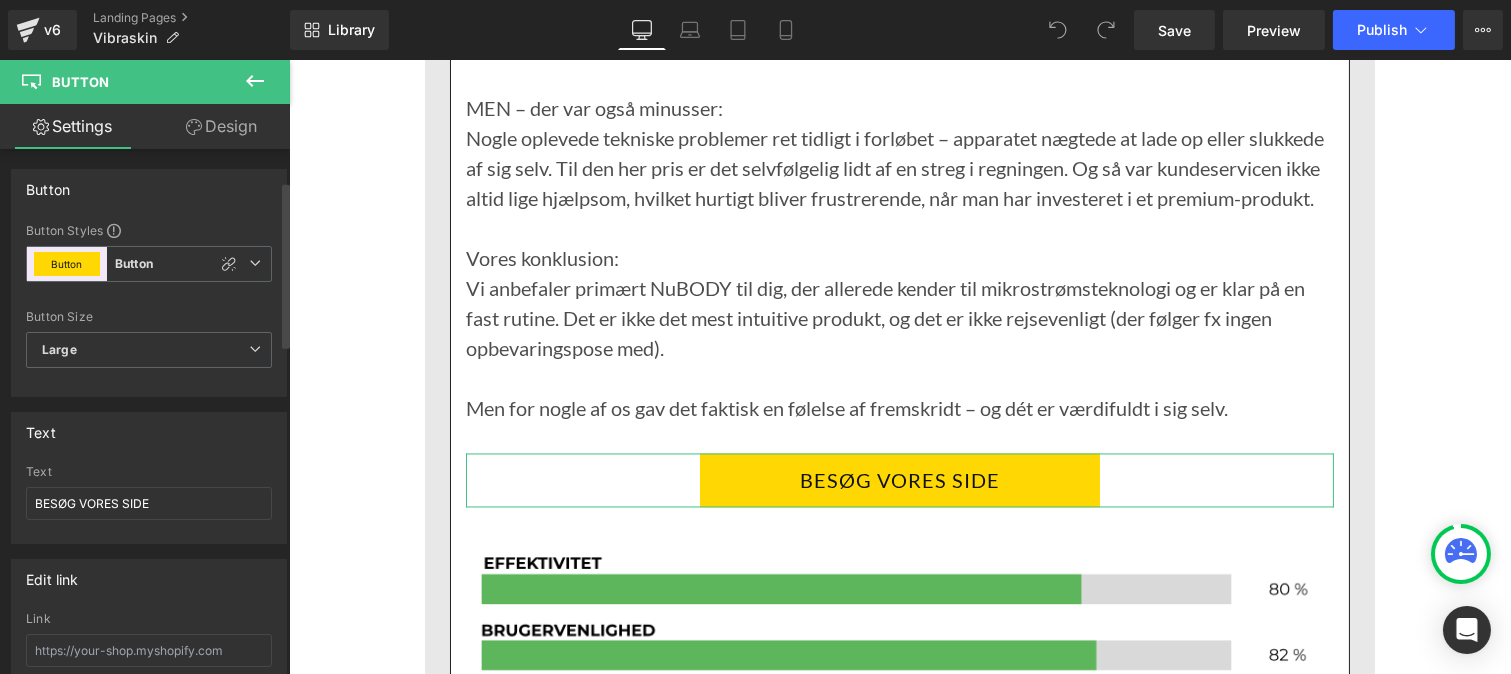 scroll, scrollTop: 101, scrollLeft: 0, axis: vertical 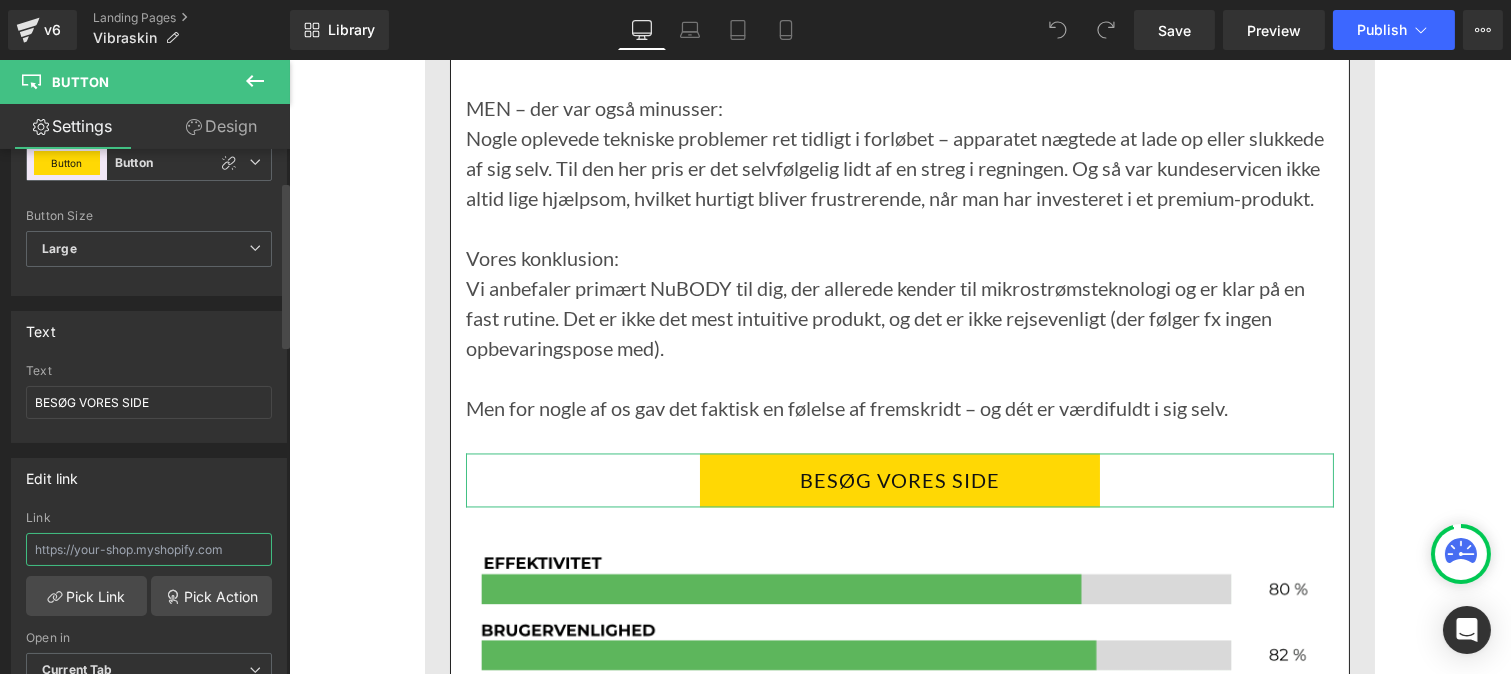 click at bounding box center [149, 549] 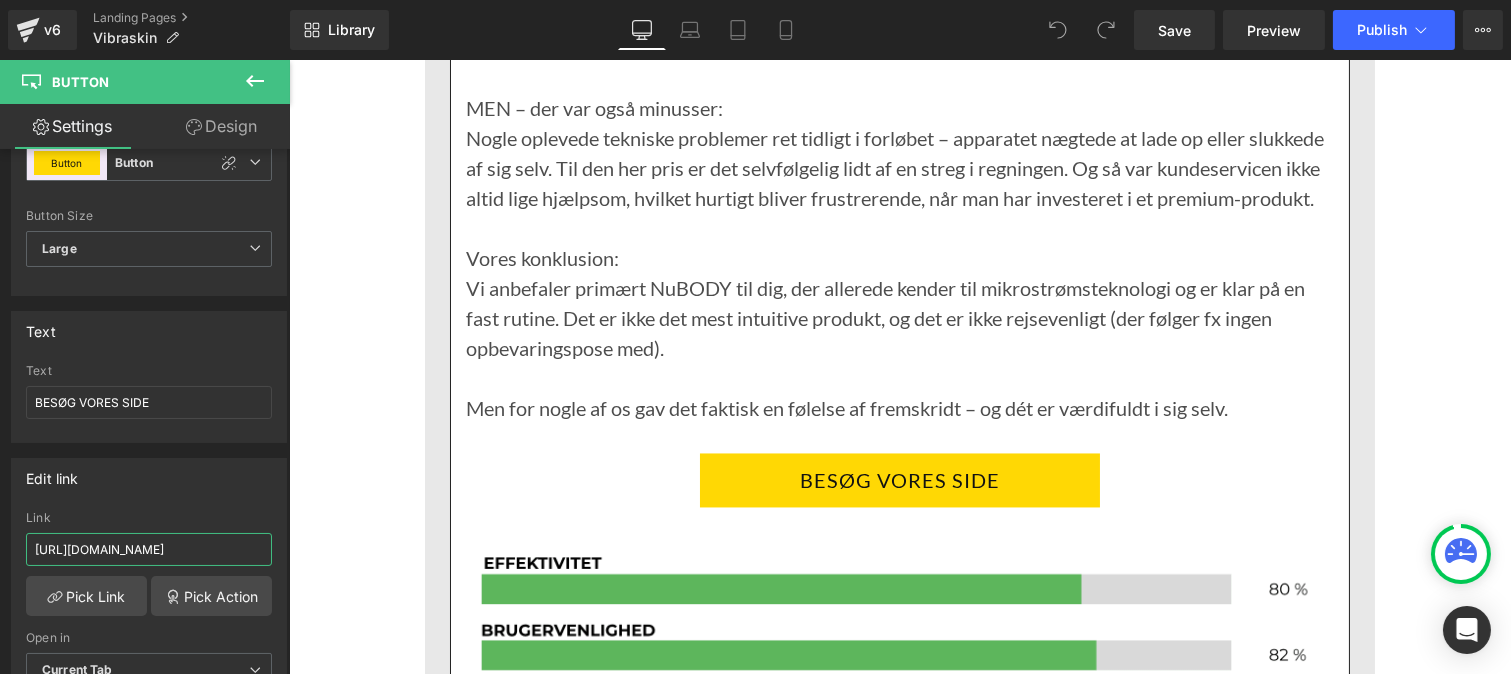 scroll, scrollTop: 0, scrollLeft: 136, axis: horizontal 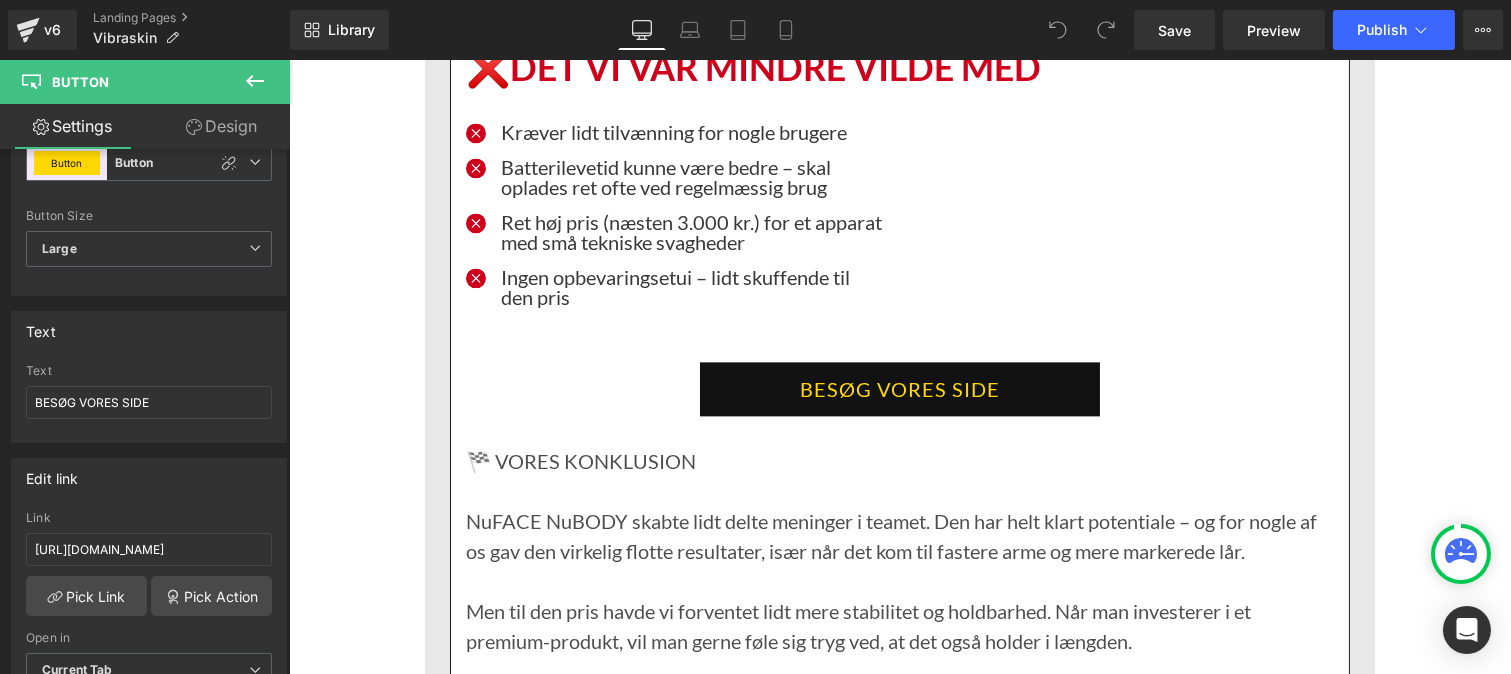 click on "BESØG VORES SIDE" at bounding box center [899, 389] 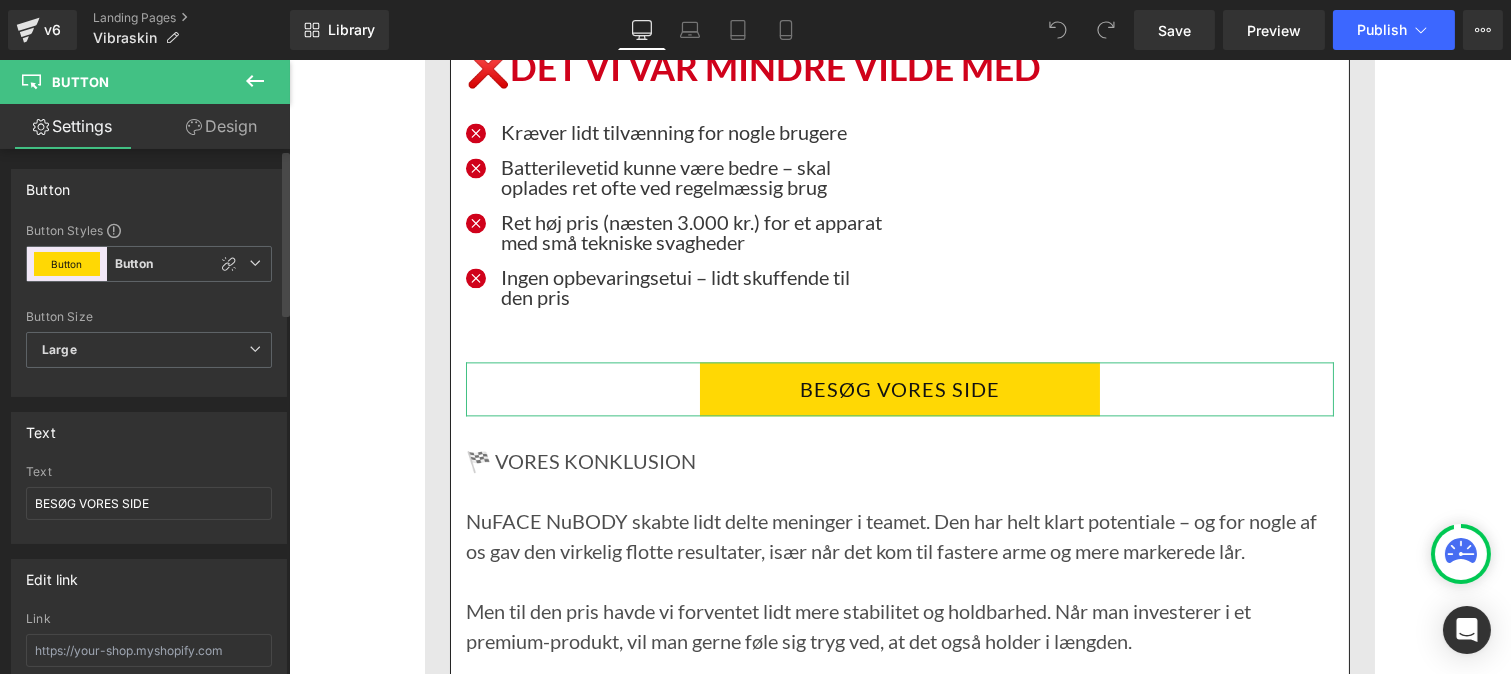 scroll, scrollTop: 58, scrollLeft: 0, axis: vertical 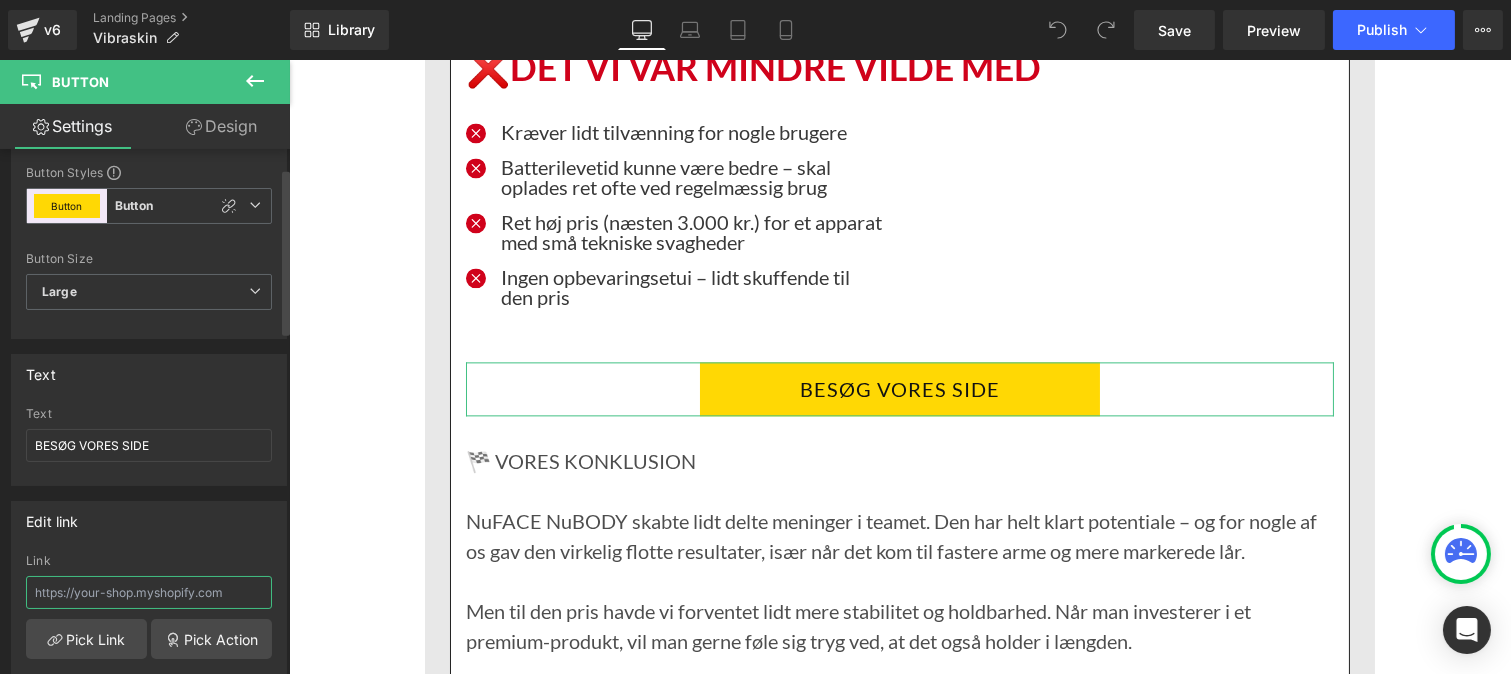 click at bounding box center (149, 592) 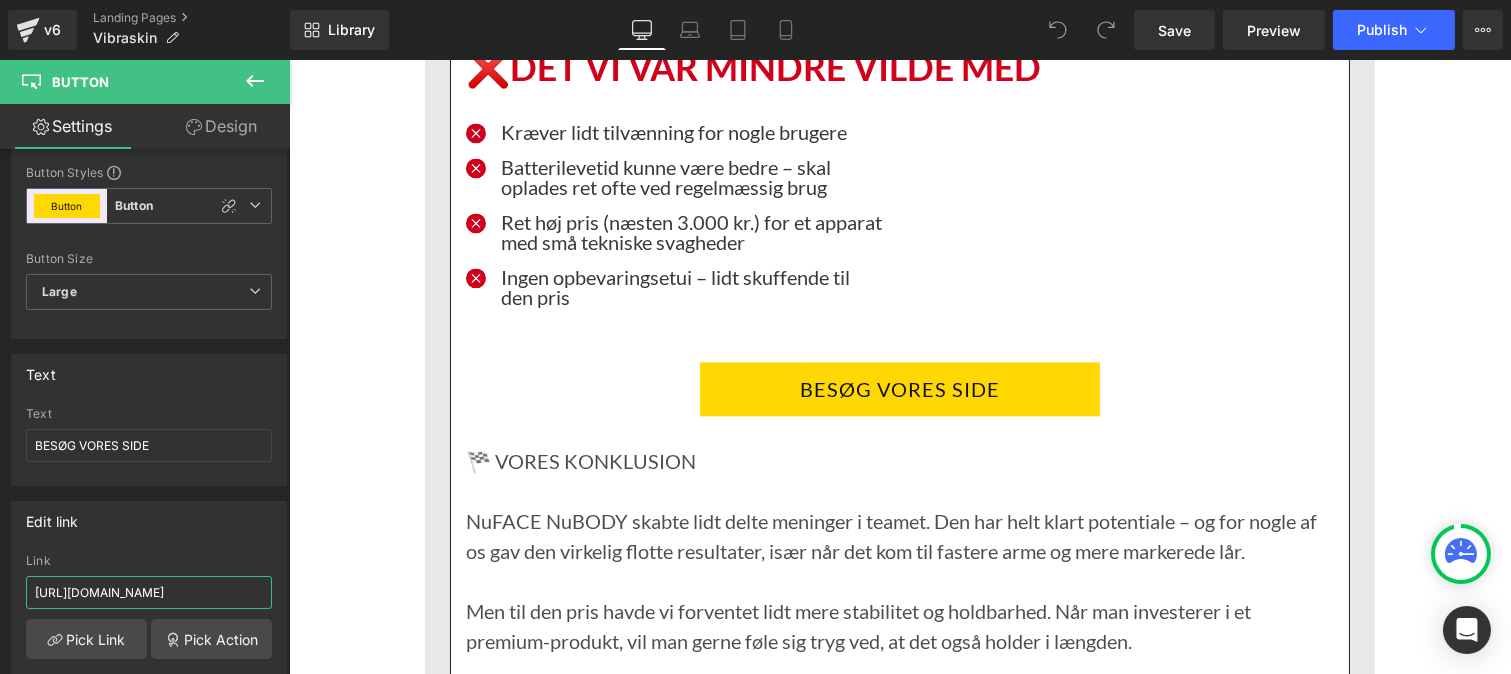 scroll, scrollTop: 0, scrollLeft: 136, axis: horizontal 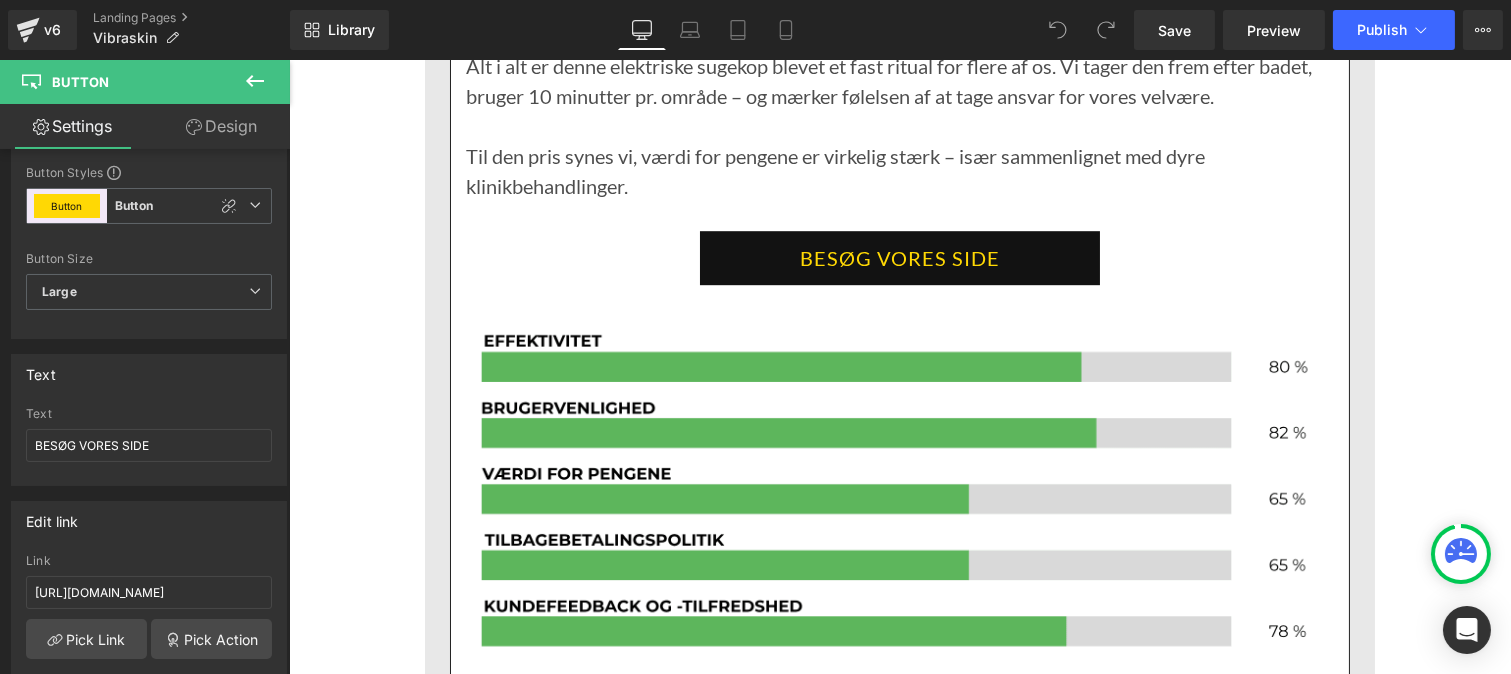 click on "BESØG VORES SIDE Button" at bounding box center (899, 258) 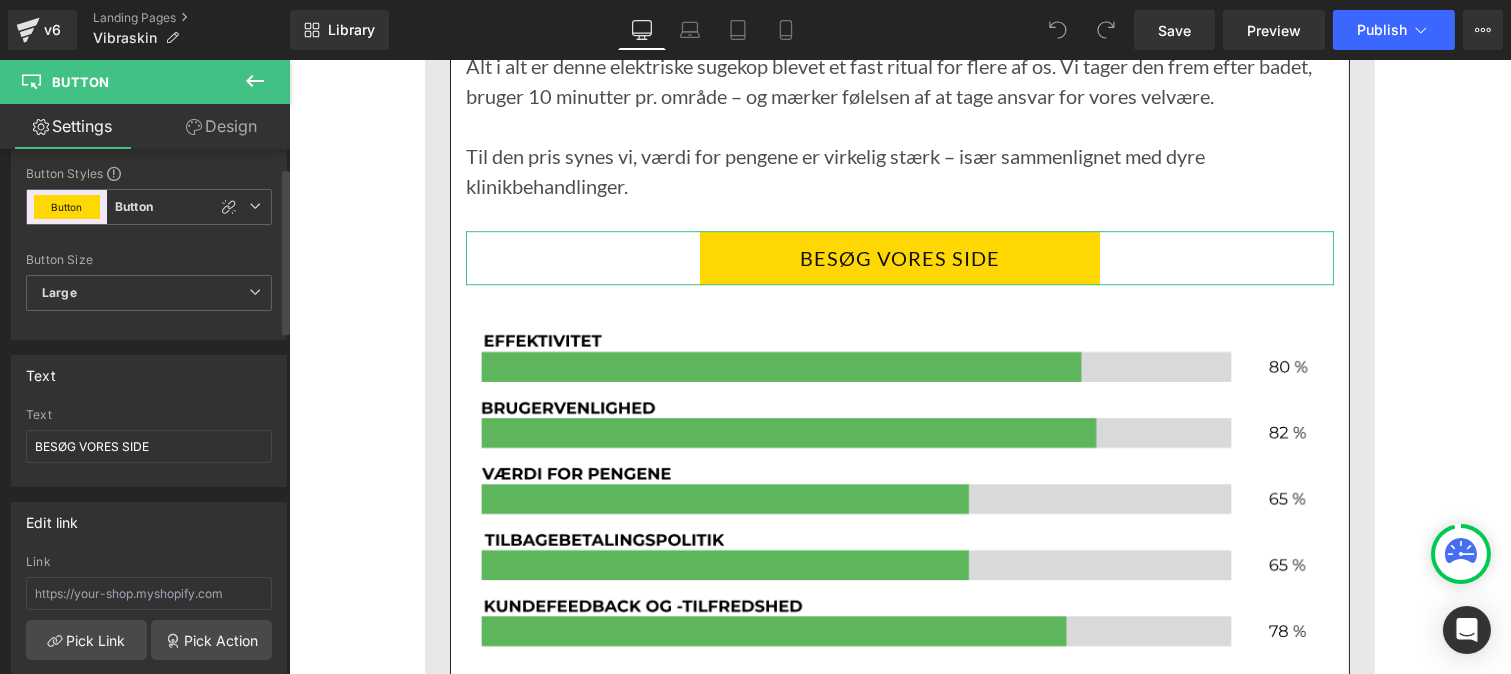 scroll, scrollTop: 58, scrollLeft: 0, axis: vertical 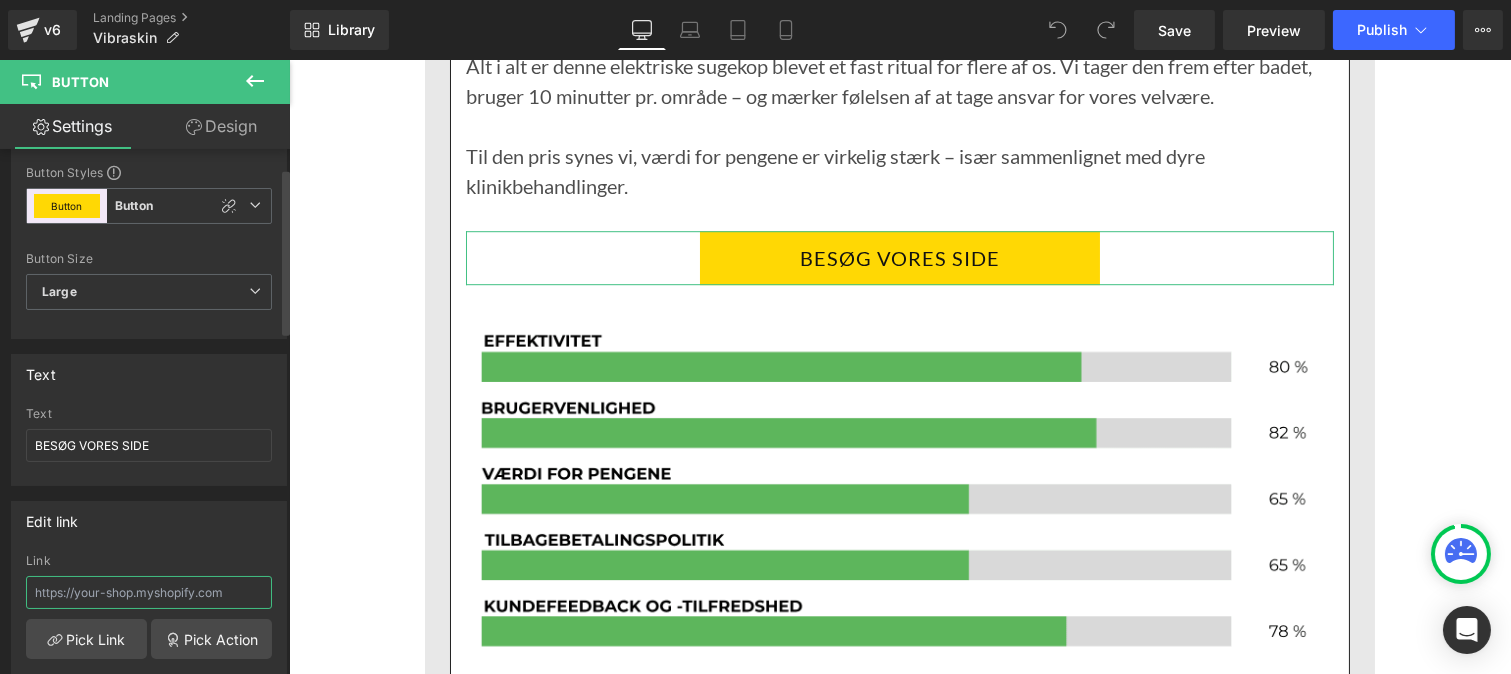 click at bounding box center (149, 592) 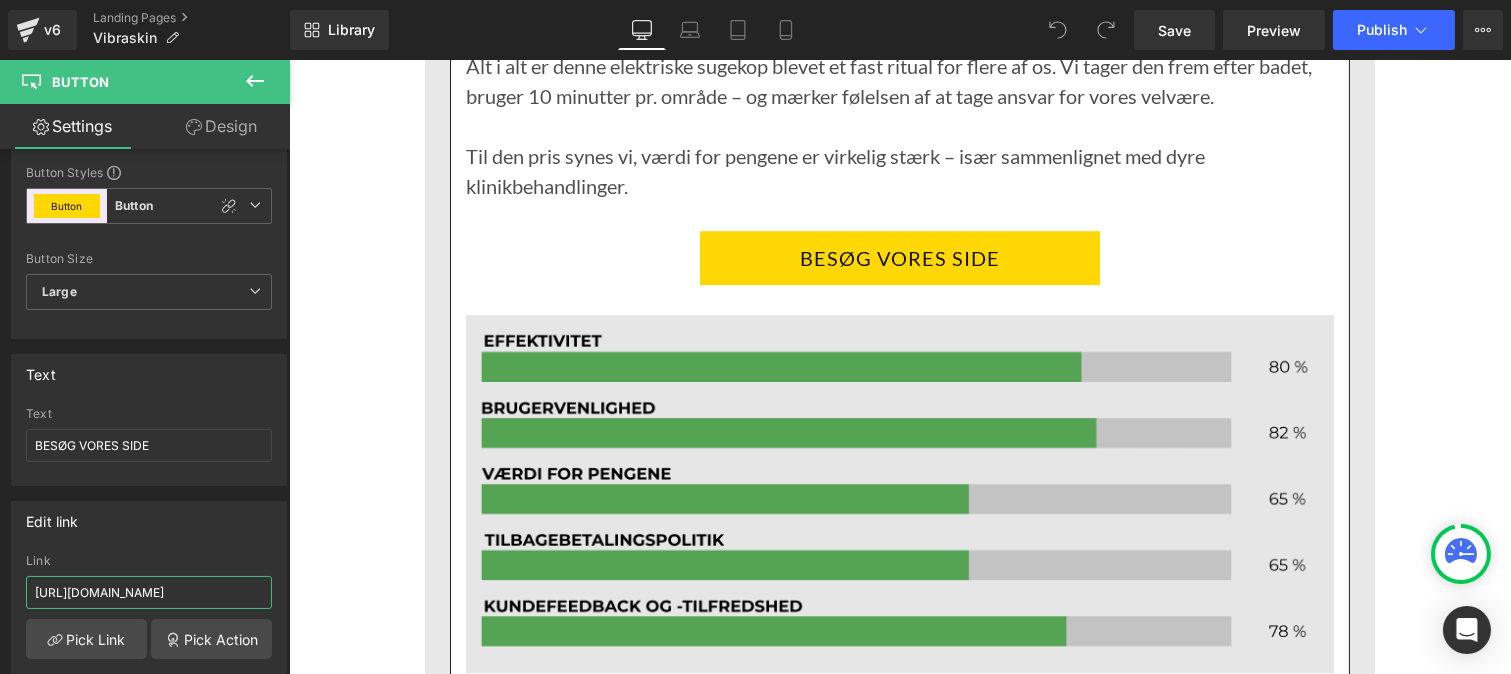 scroll, scrollTop: 0, scrollLeft: 136, axis: horizontal 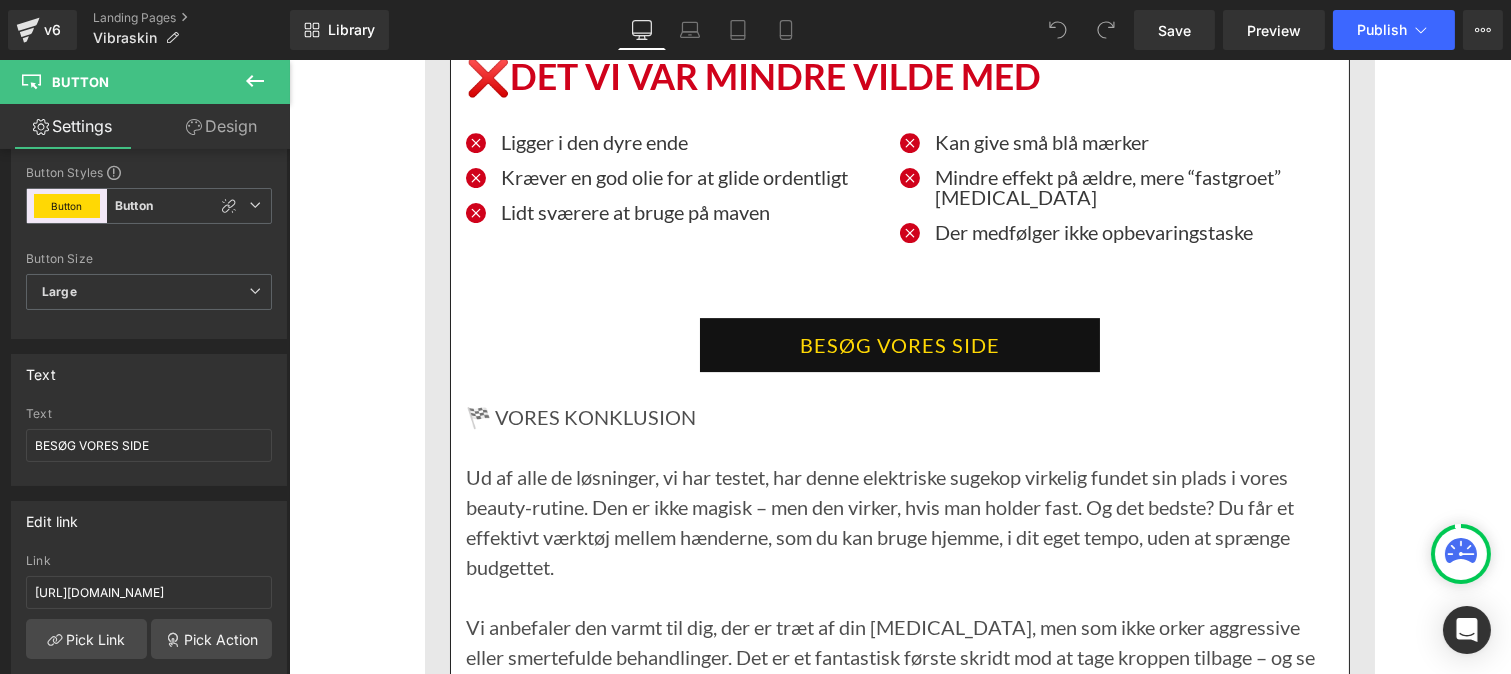 click on "BESØG VORES SIDE" at bounding box center (899, 345) 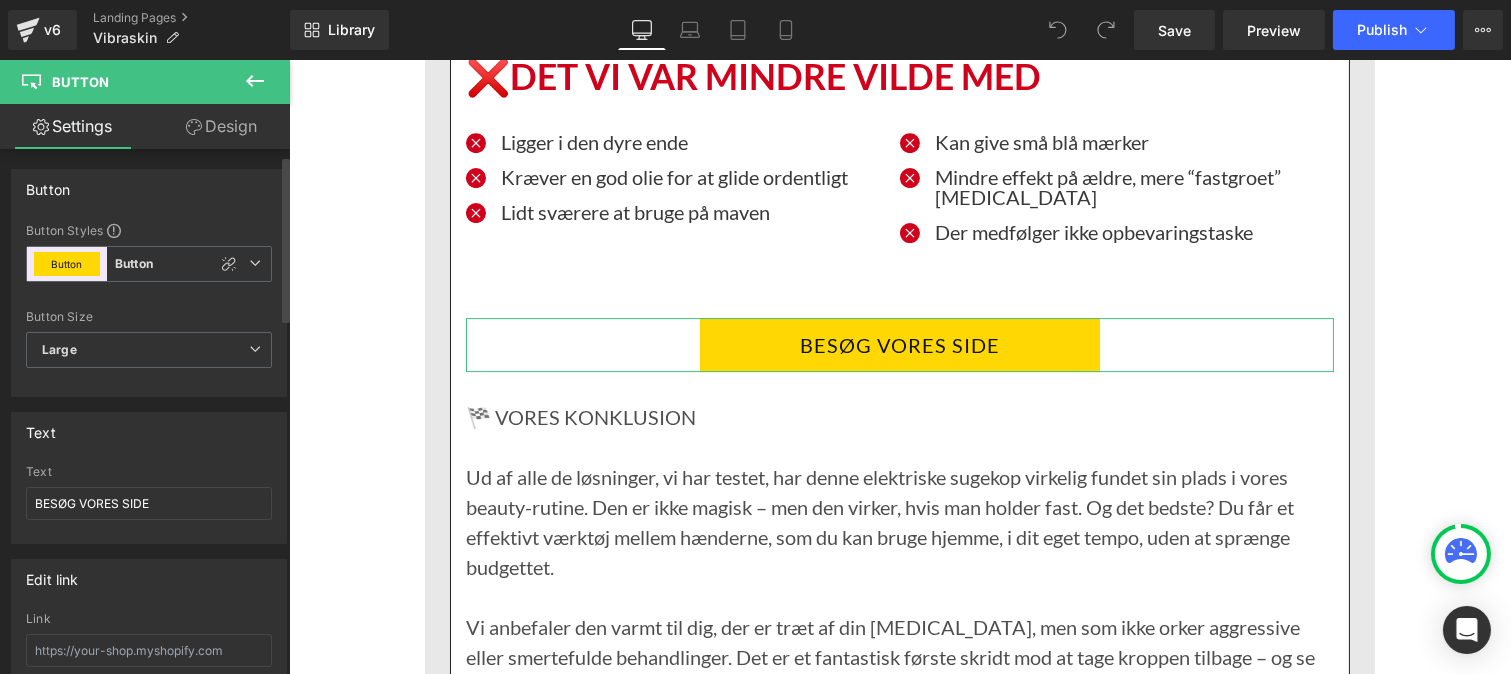scroll, scrollTop: 43, scrollLeft: 0, axis: vertical 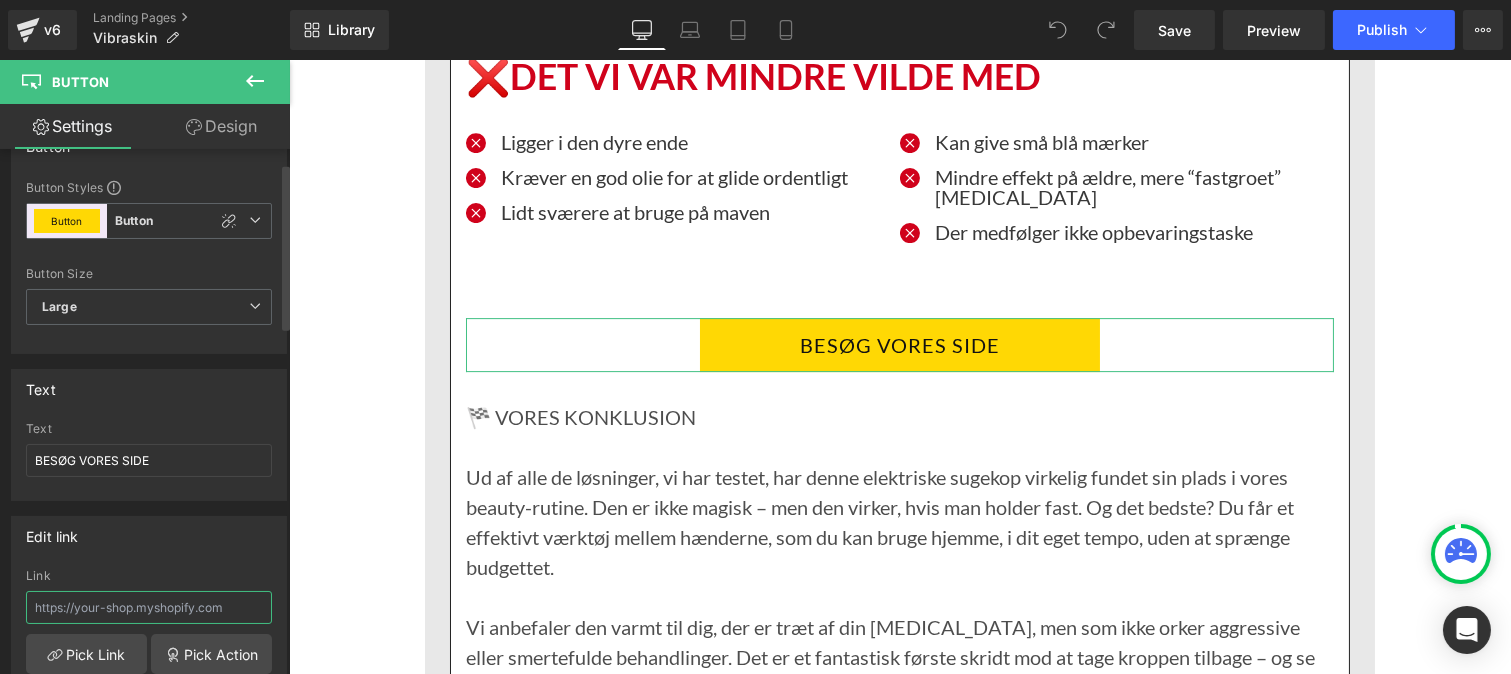 click at bounding box center [149, 607] 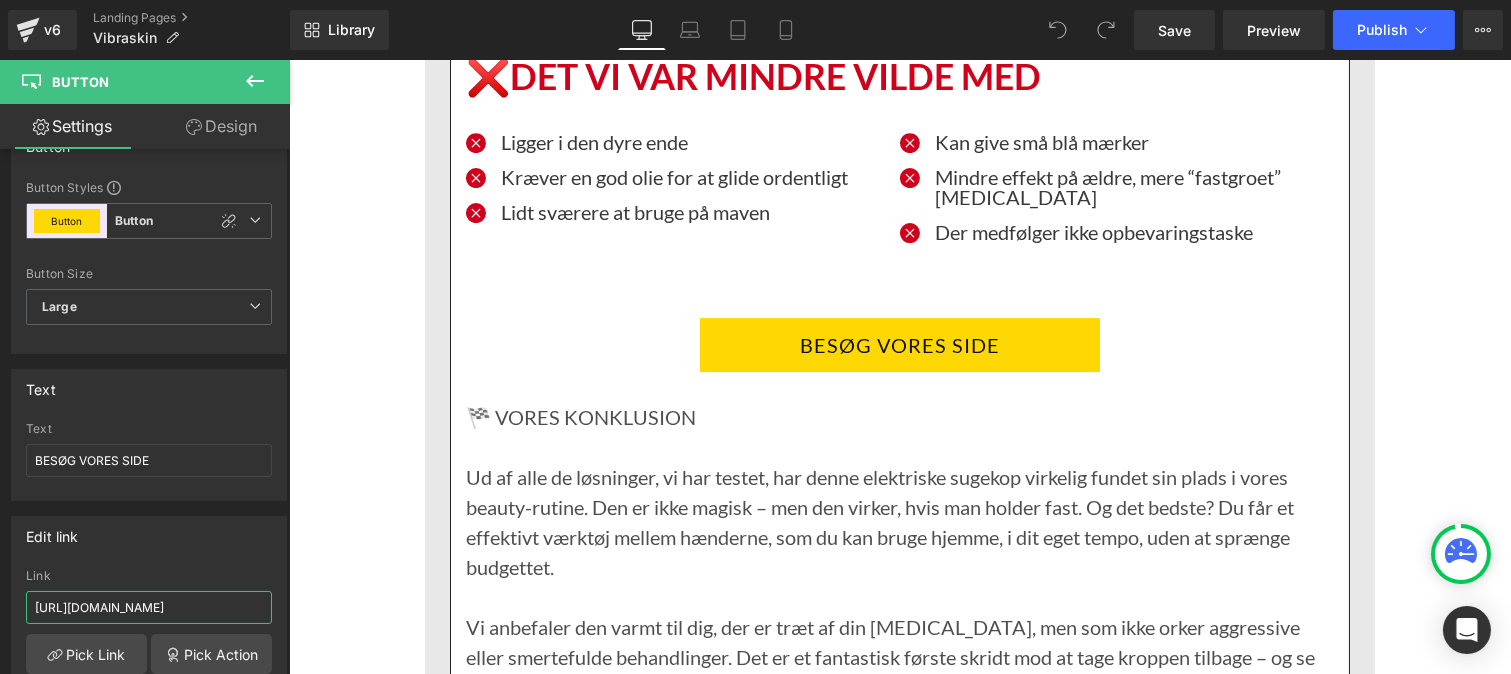 scroll, scrollTop: 0, scrollLeft: 136, axis: horizontal 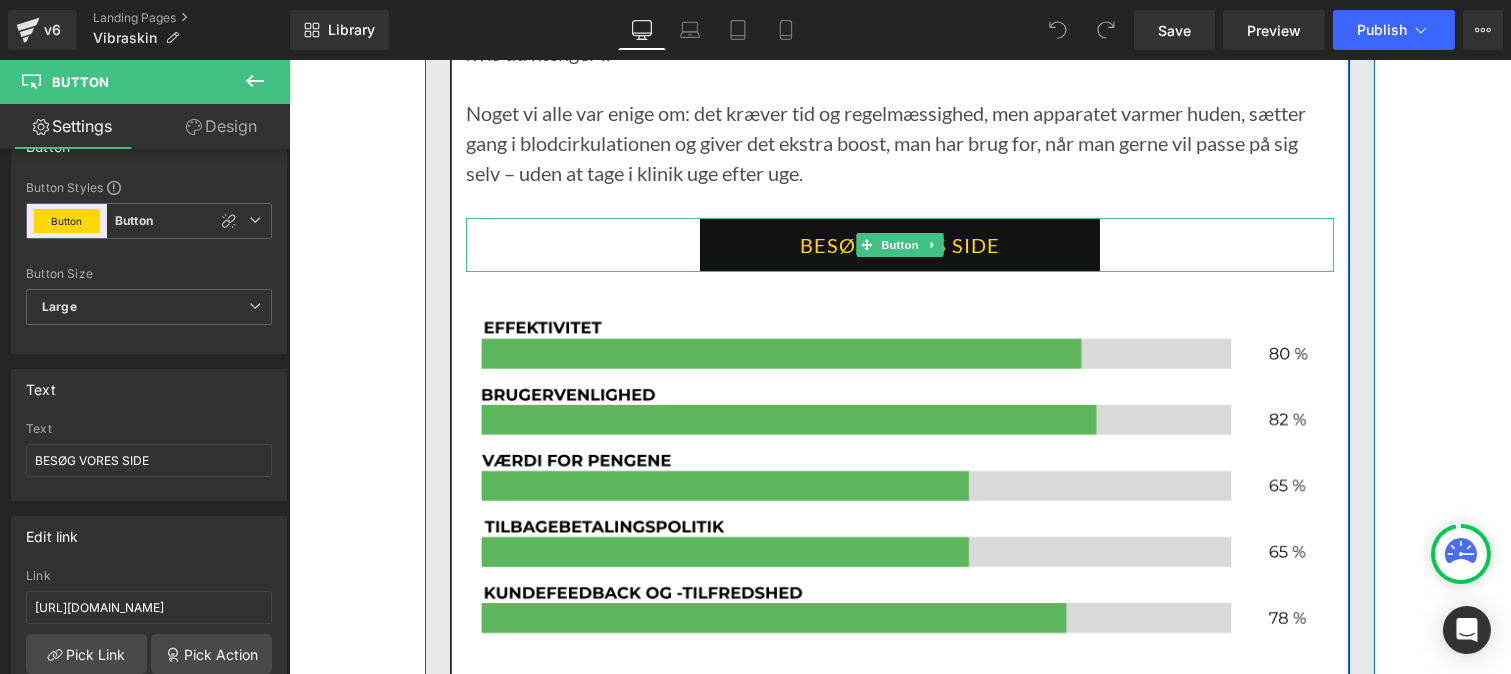 click on "BESØG VORES SIDE" at bounding box center [899, 245] 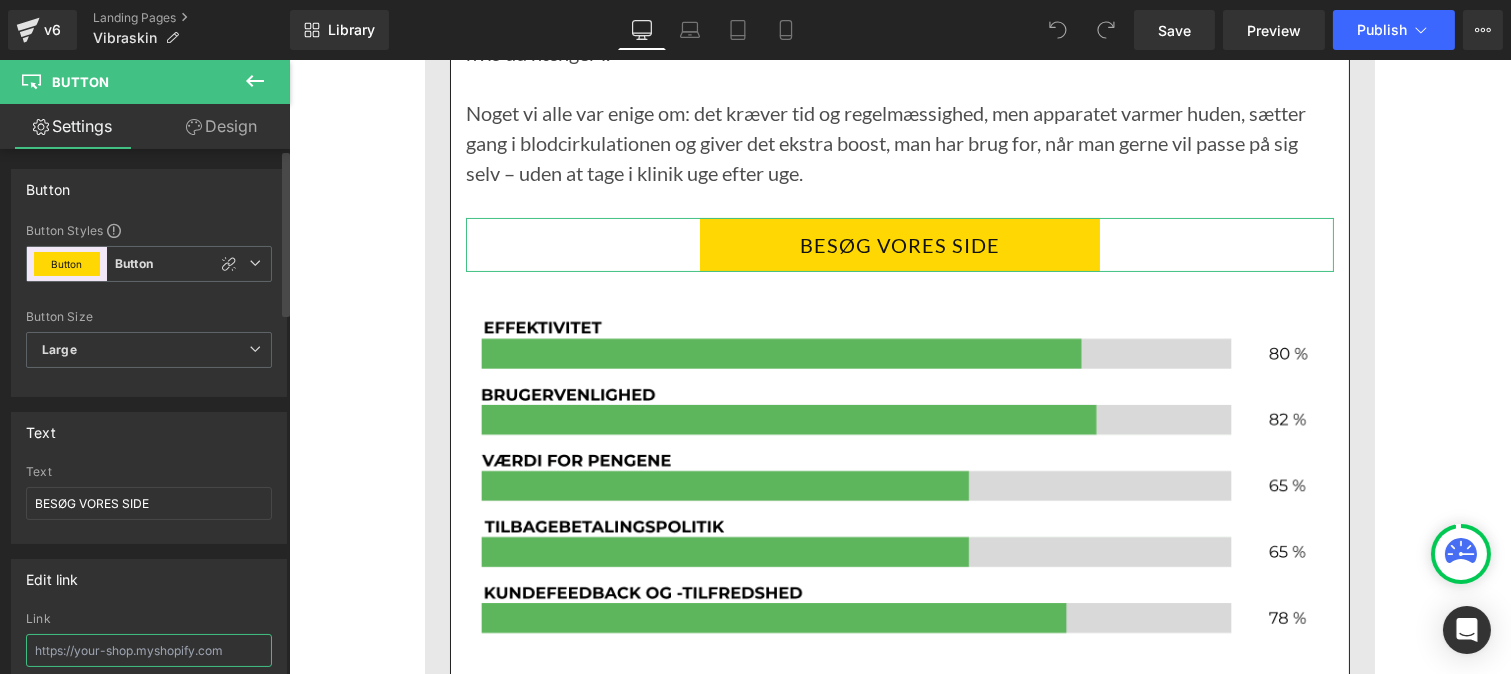click at bounding box center [149, 650] 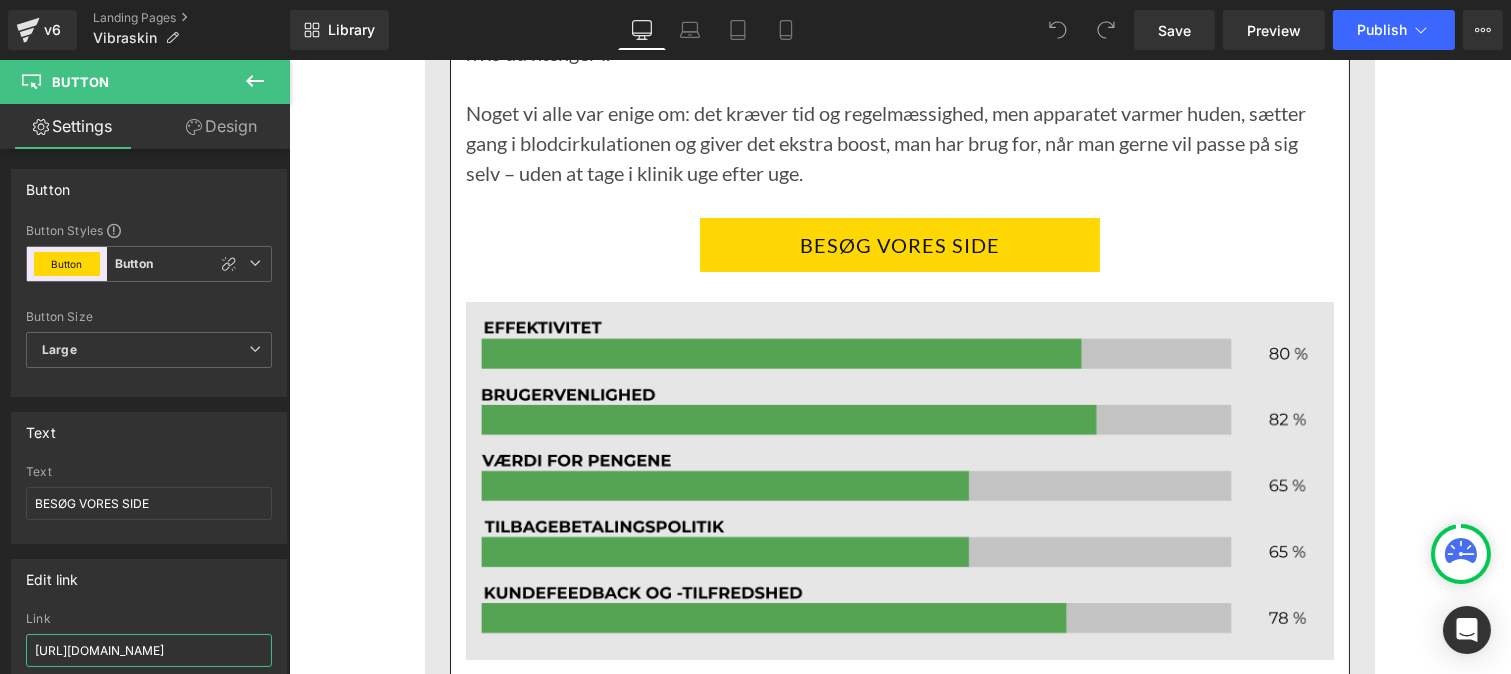 scroll, scrollTop: 0, scrollLeft: 136, axis: horizontal 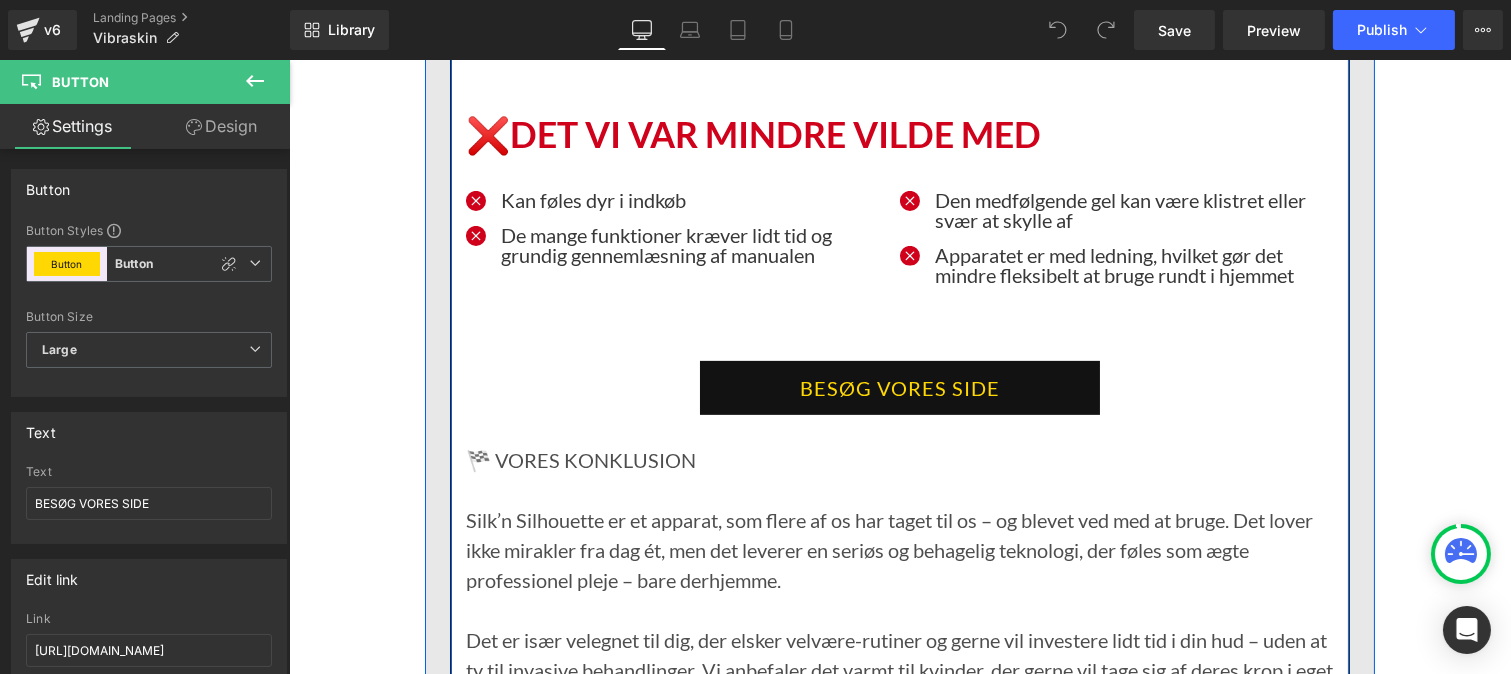 drag, startPoint x: 738, startPoint y: 534, endPoint x: 752, endPoint y: 535, distance: 14.035668 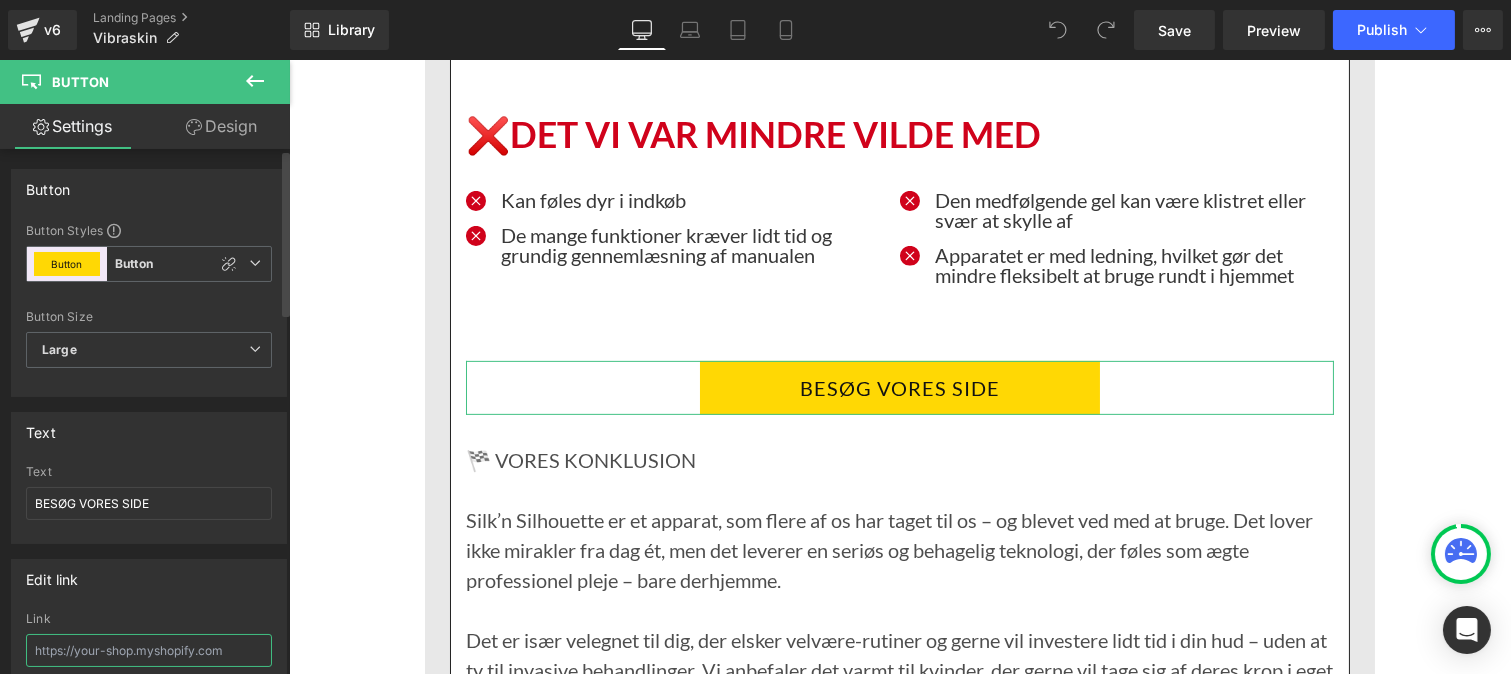 click at bounding box center (149, 650) 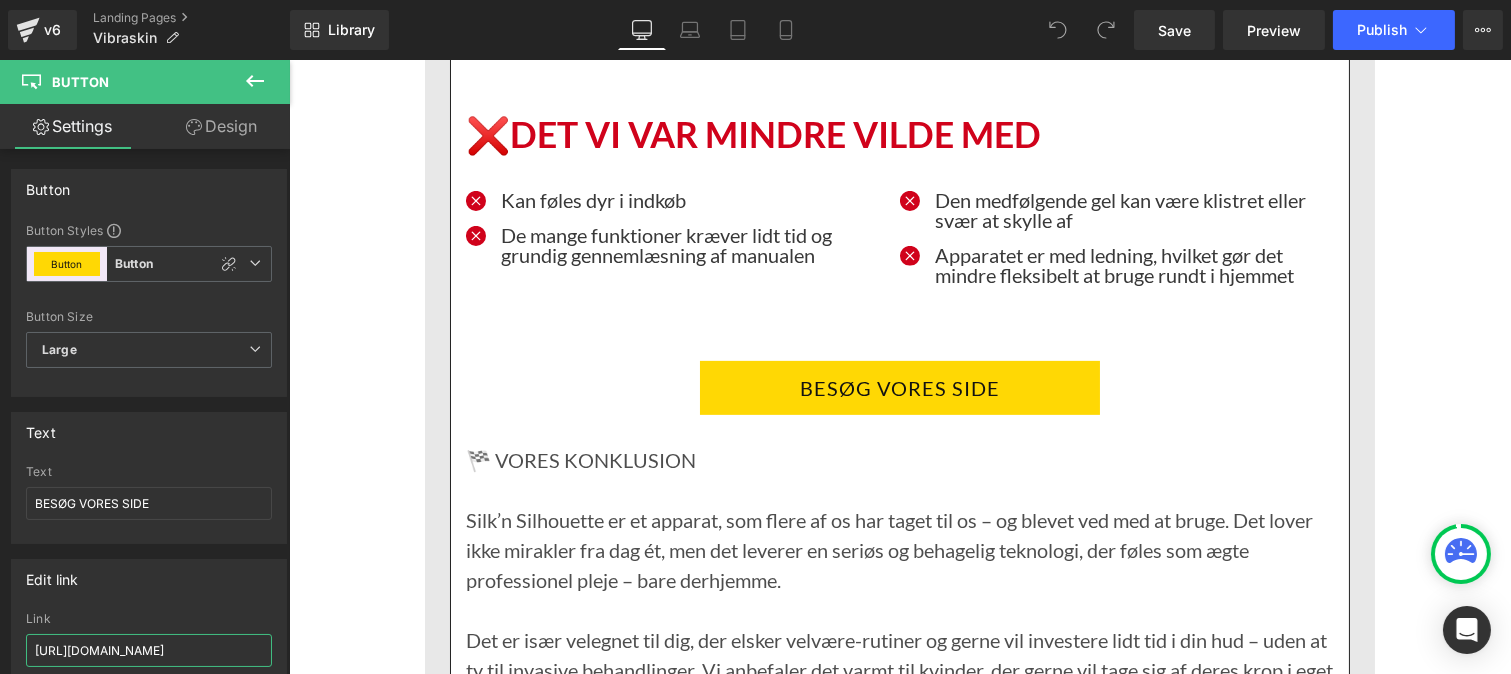 scroll, scrollTop: 0, scrollLeft: 136, axis: horizontal 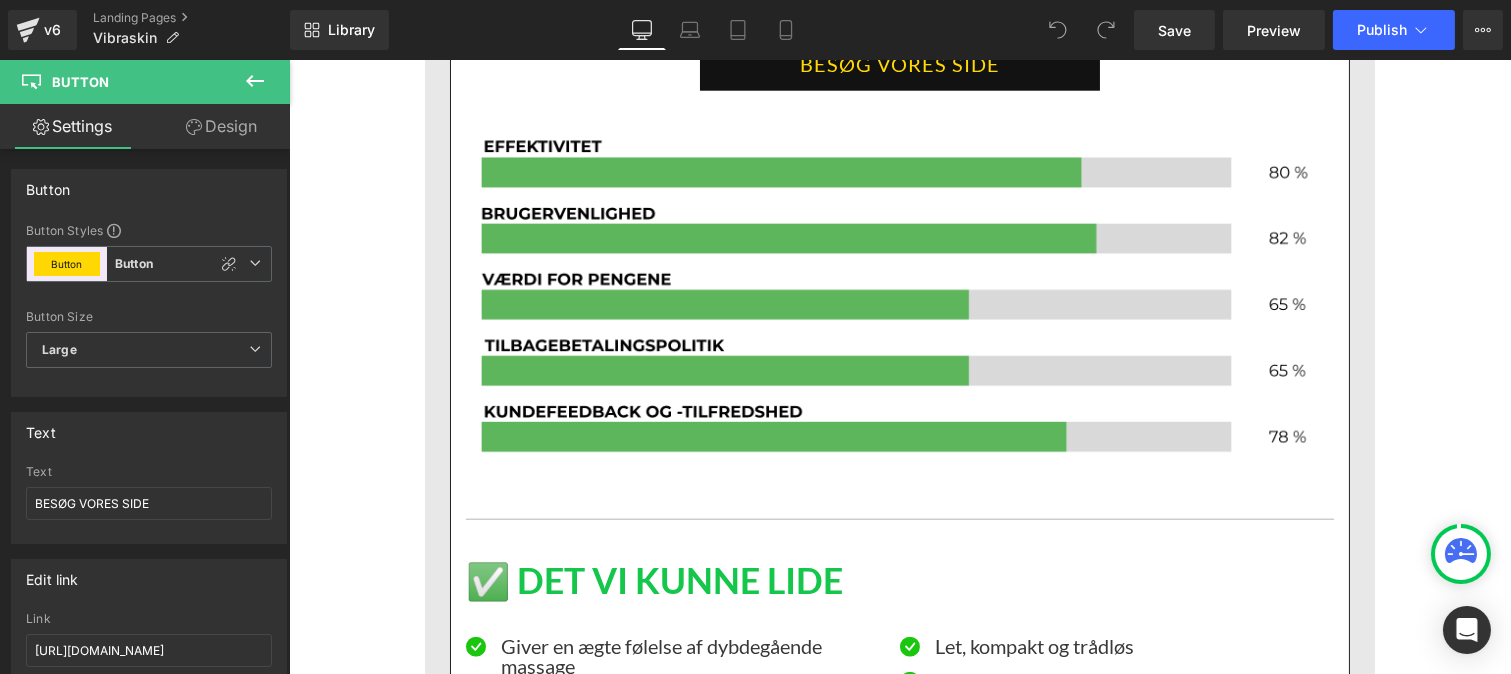click on "BESØG VORES SIDE" at bounding box center (899, 64) 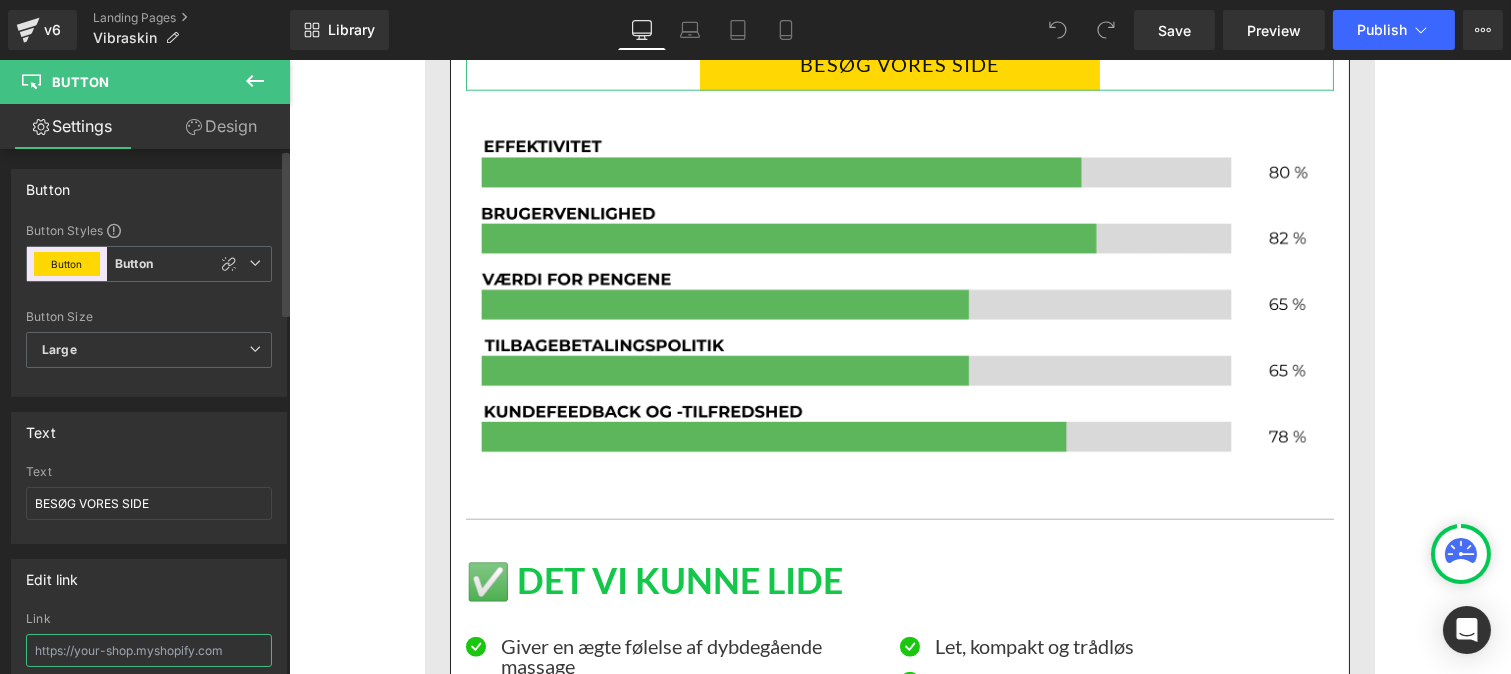 click at bounding box center [149, 650] 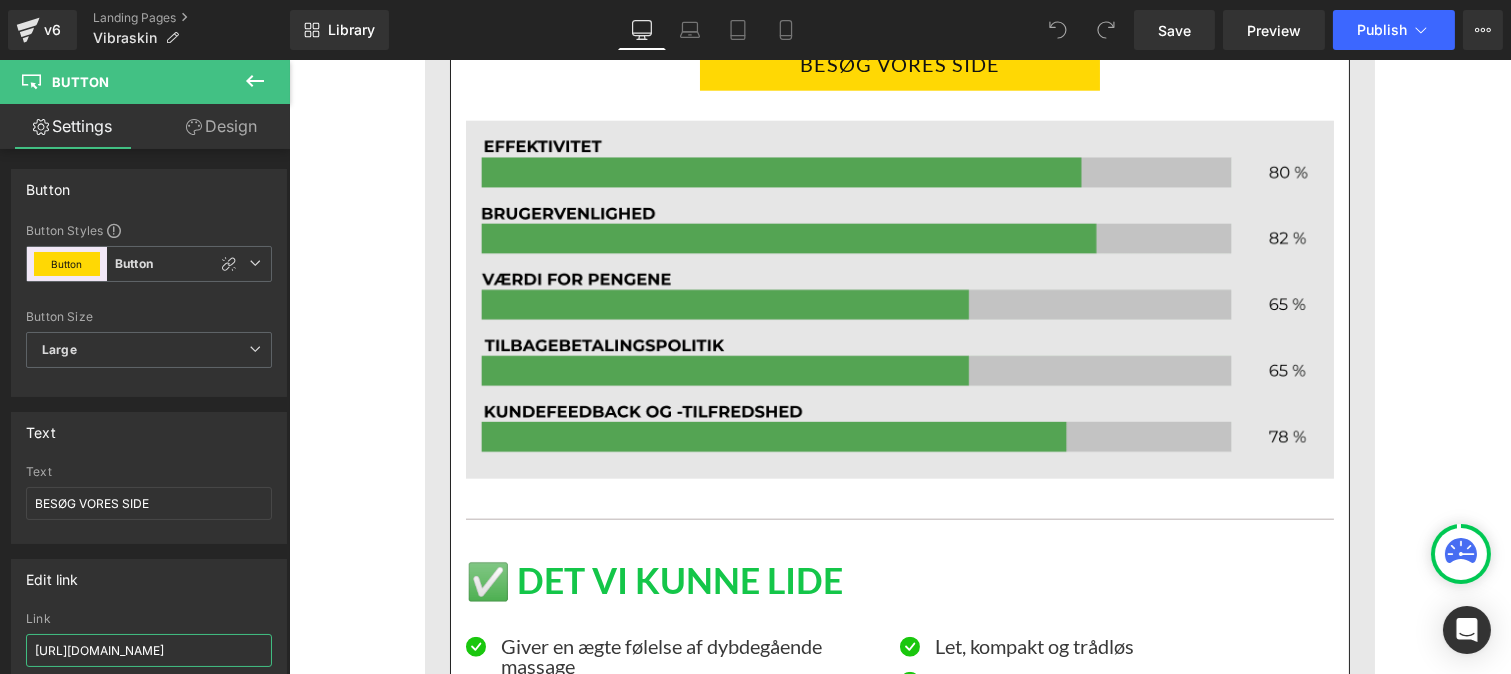 scroll, scrollTop: 0, scrollLeft: 136, axis: horizontal 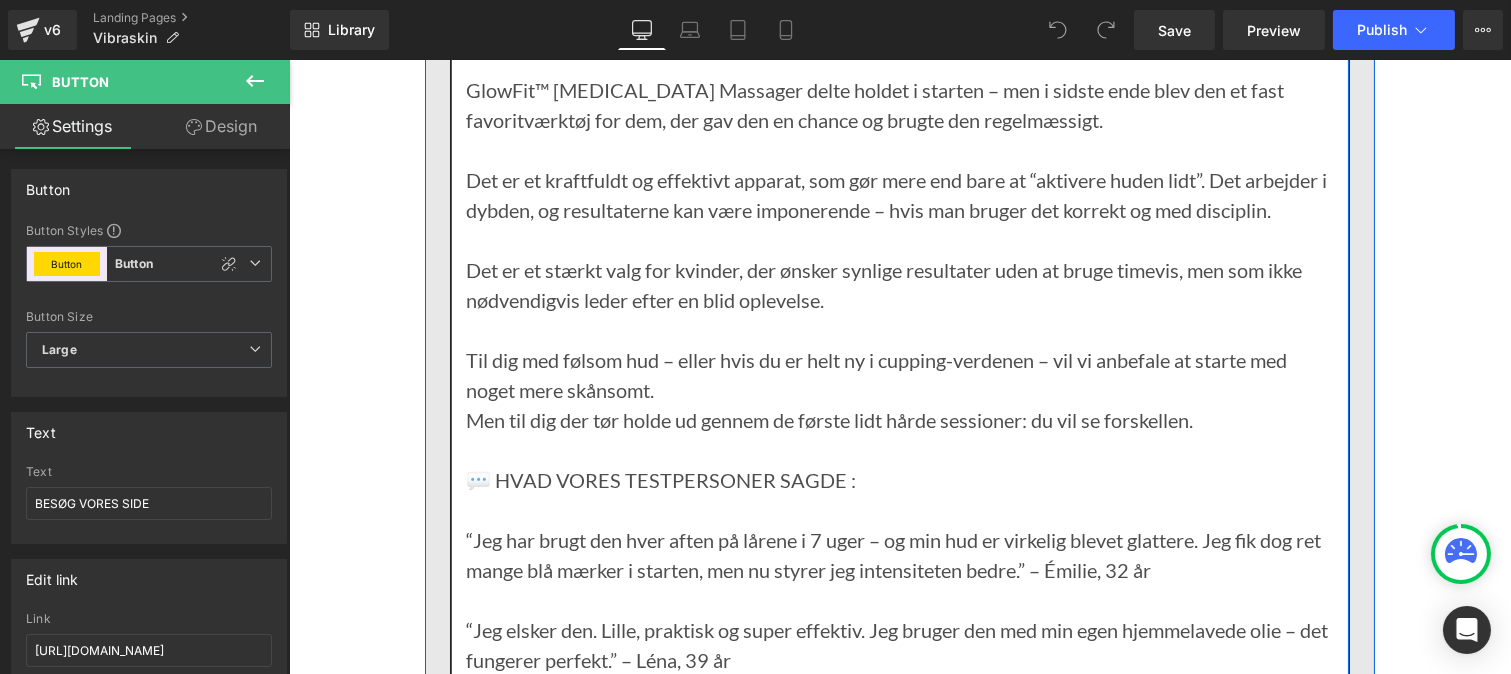click on "BESØG VORES SIDE" at bounding box center [899, -42] 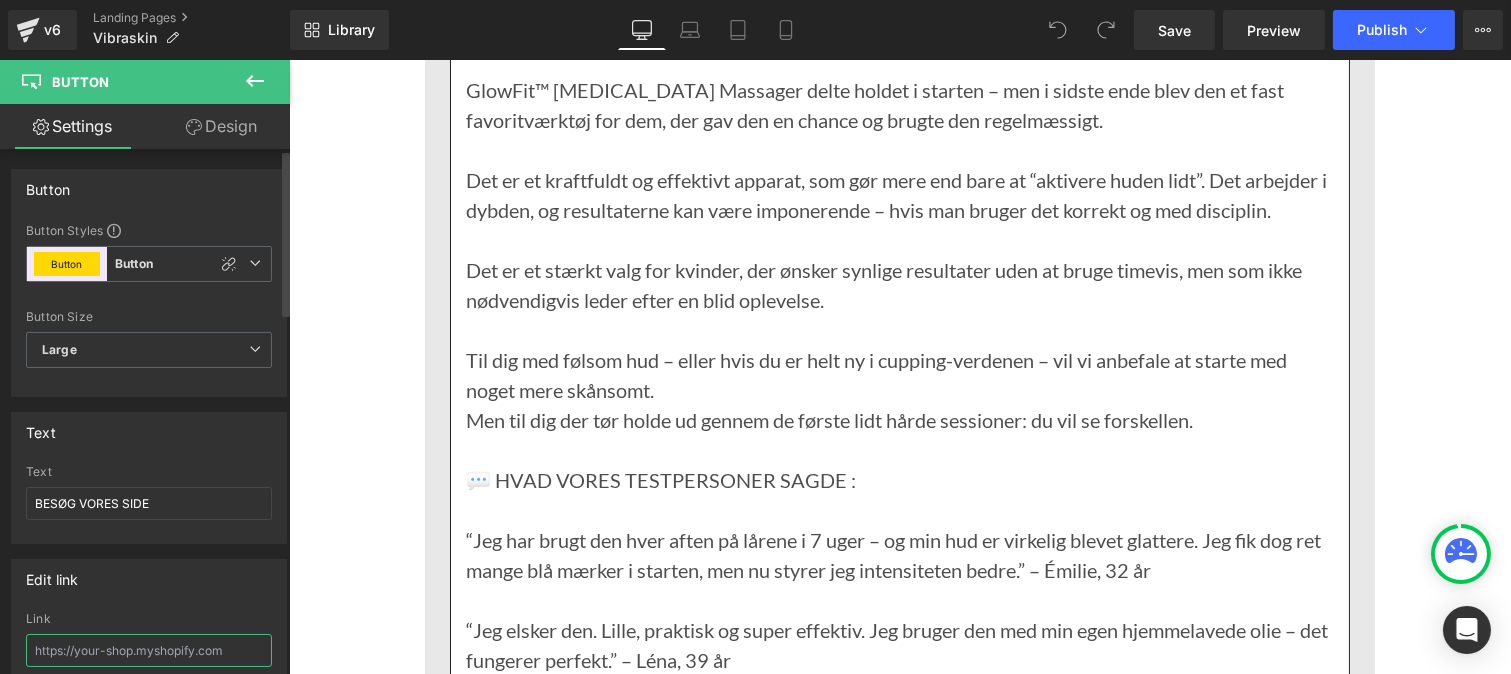click at bounding box center (149, 650) 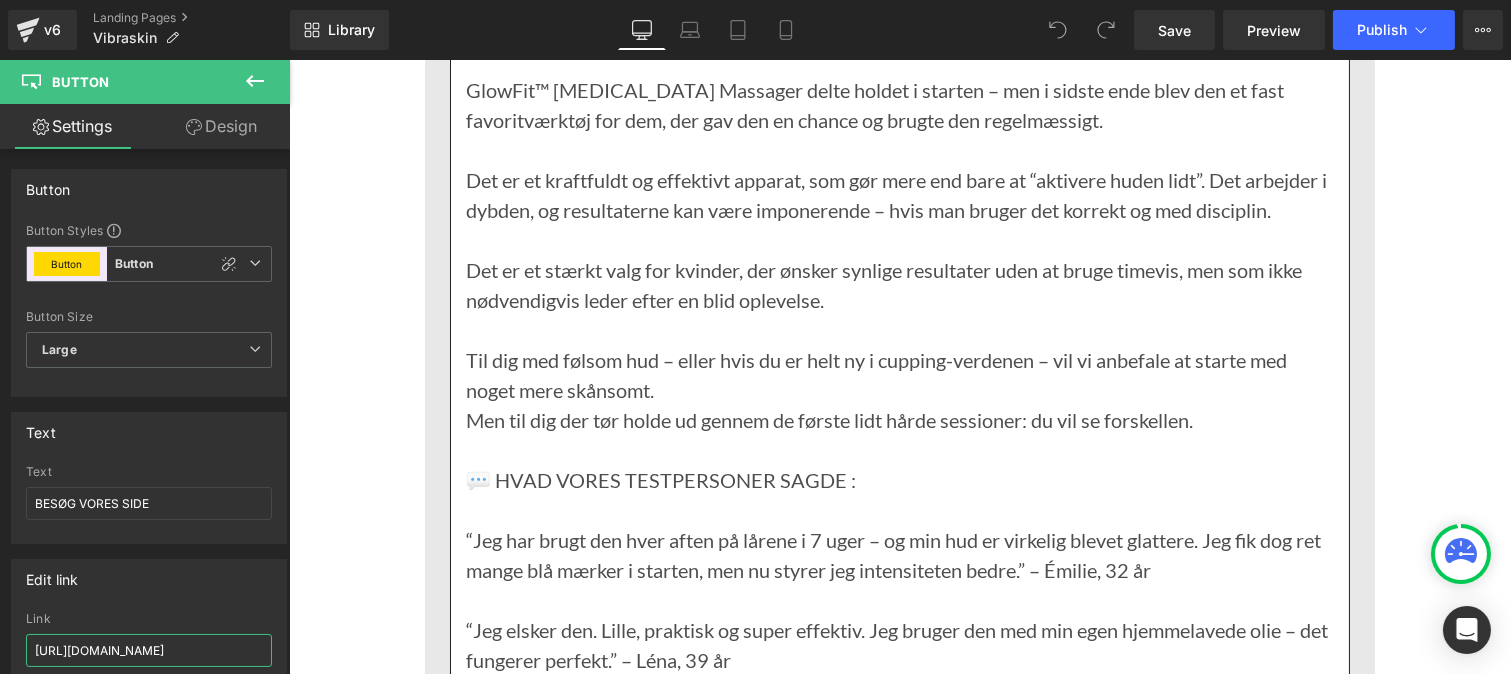 scroll, scrollTop: 0, scrollLeft: 136, axis: horizontal 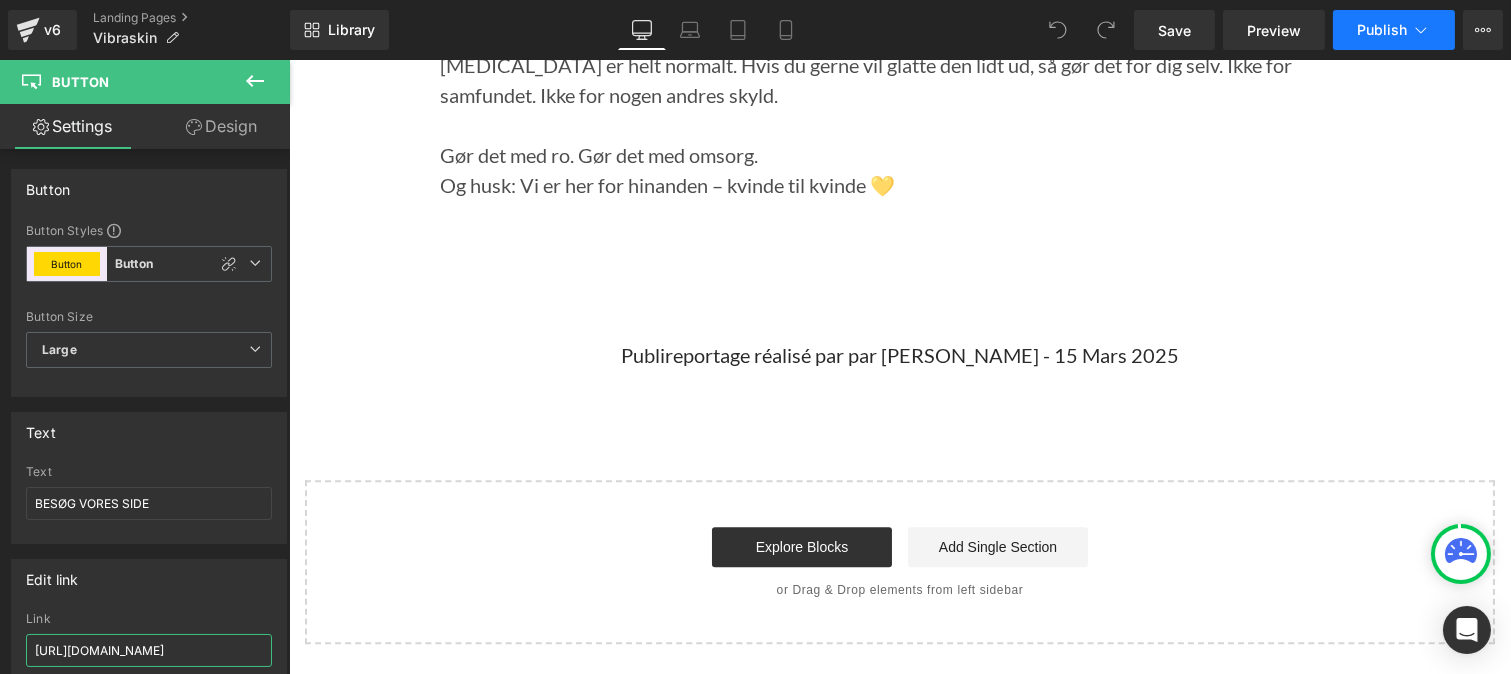 type on "[URL][DOMAIN_NAME]" 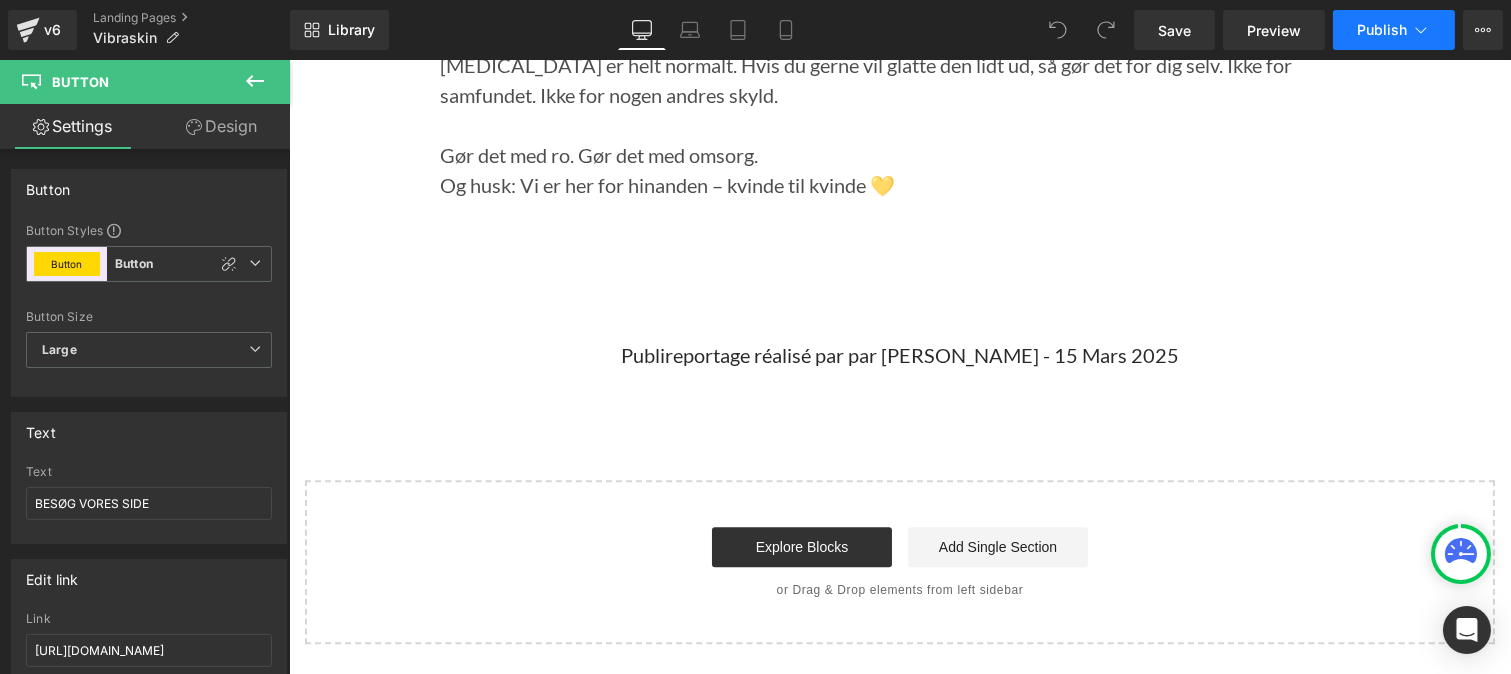 click on "Publish" at bounding box center [1382, 30] 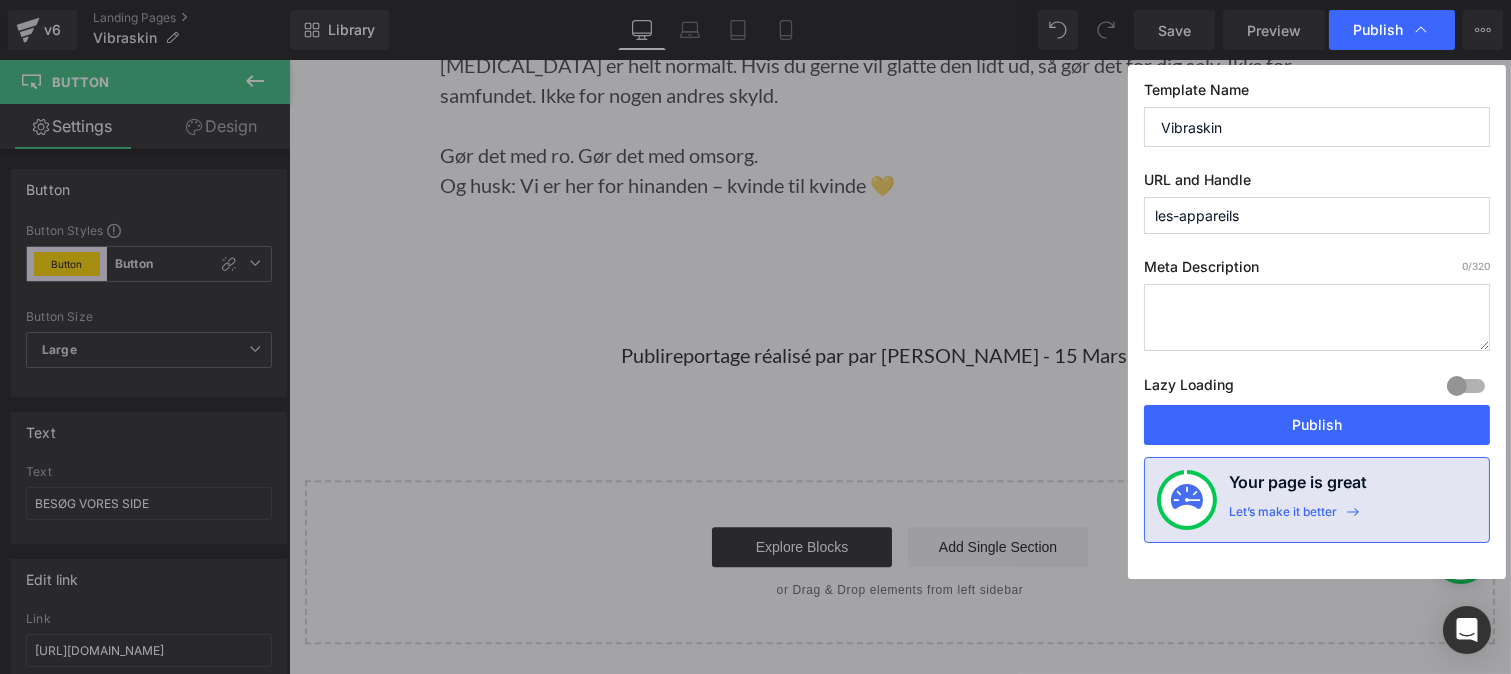 scroll, scrollTop: 0, scrollLeft: 0, axis: both 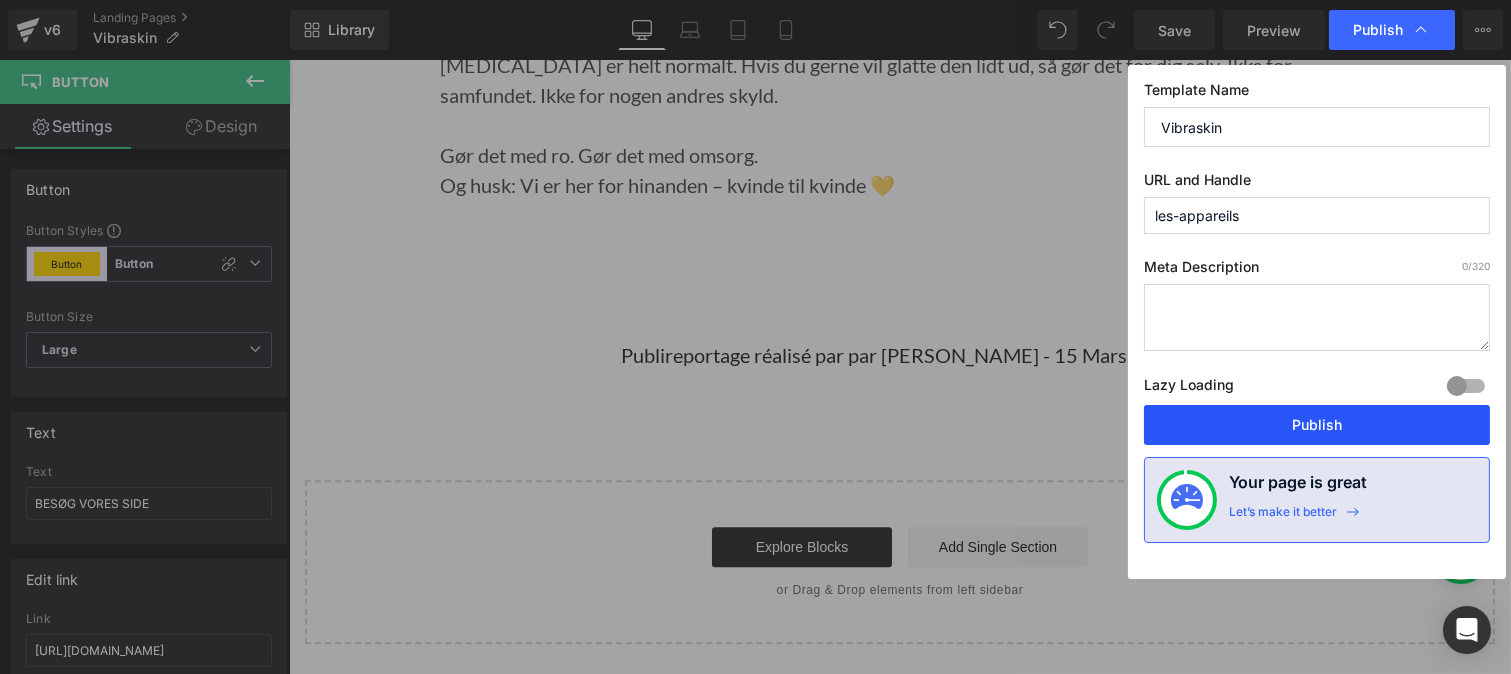 click on "Publish" at bounding box center (1317, 425) 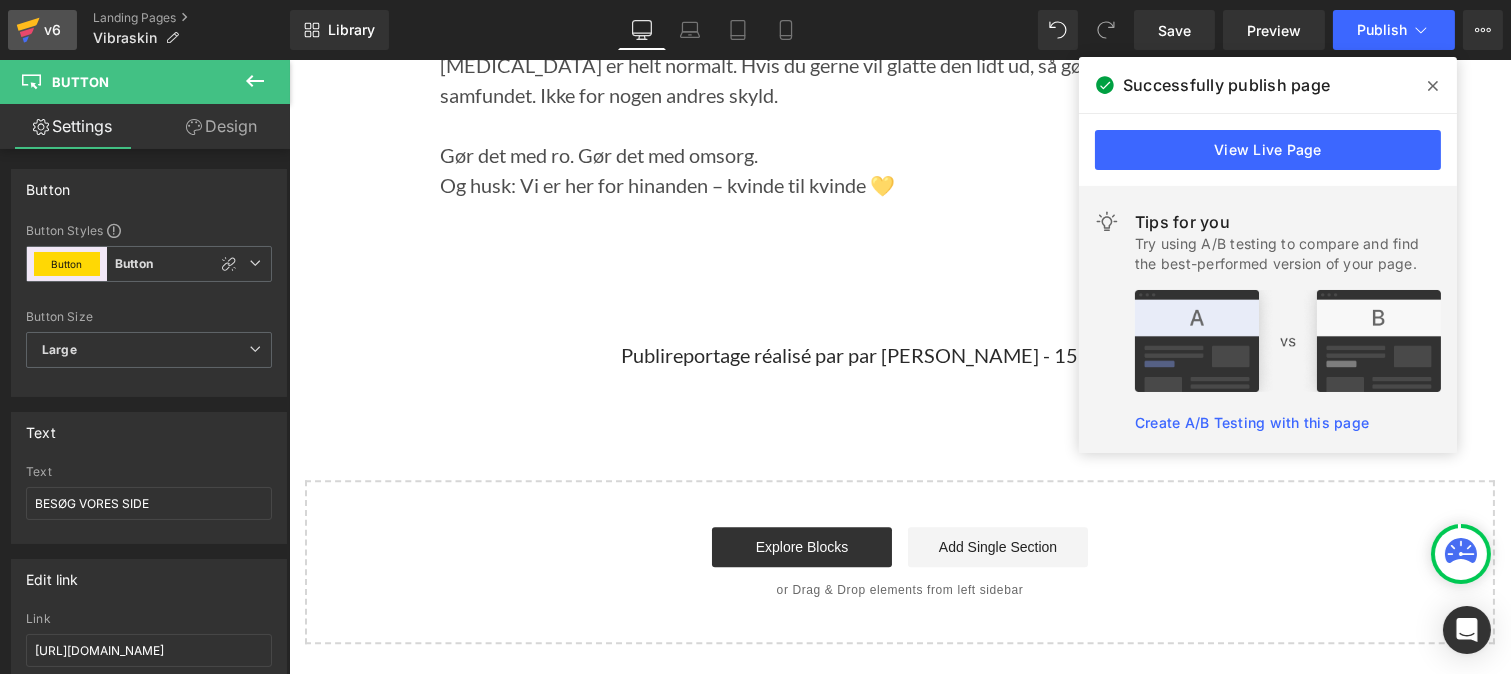 click on "v6" at bounding box center [52, 30] 